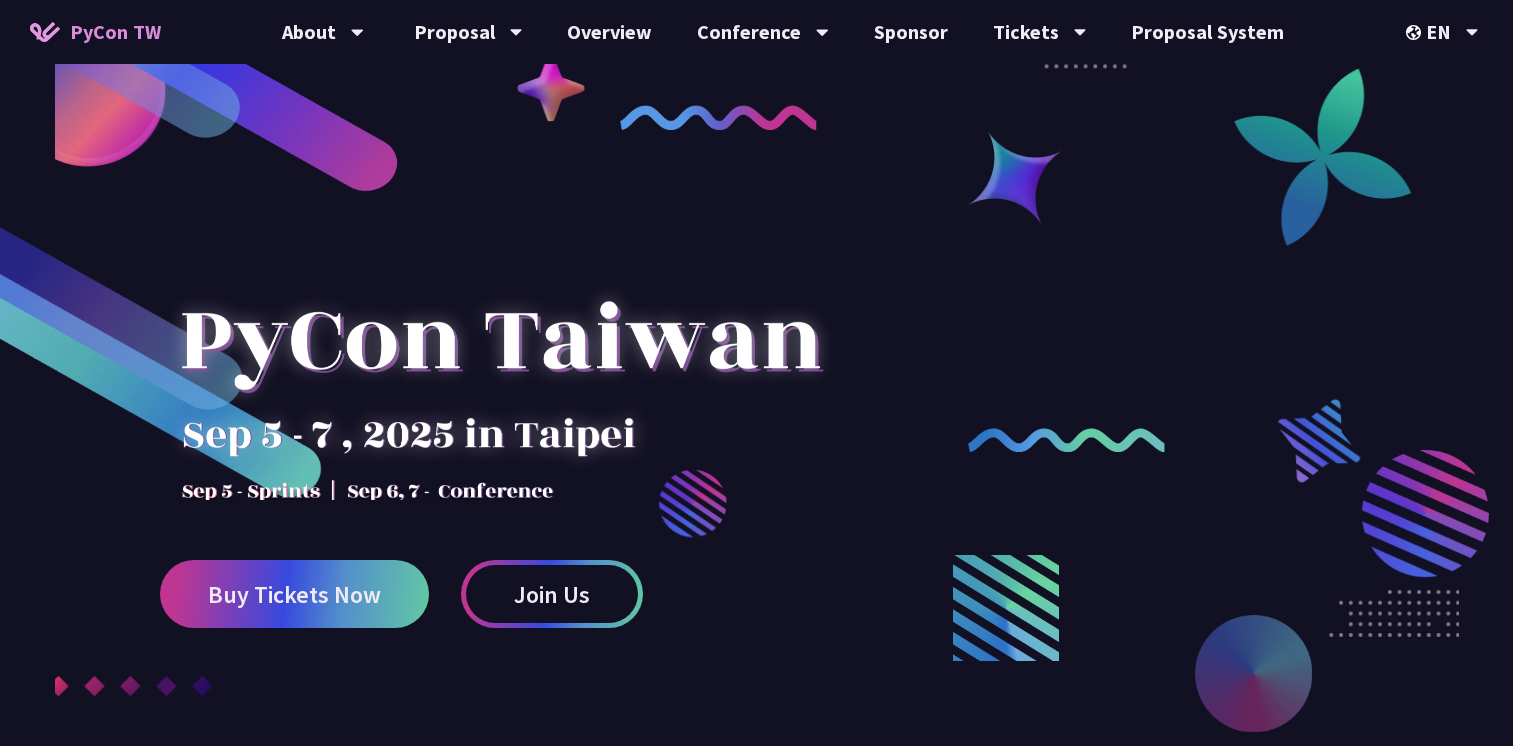 scroll, scrollTop: 0, scrollLeft: 0, axis: both 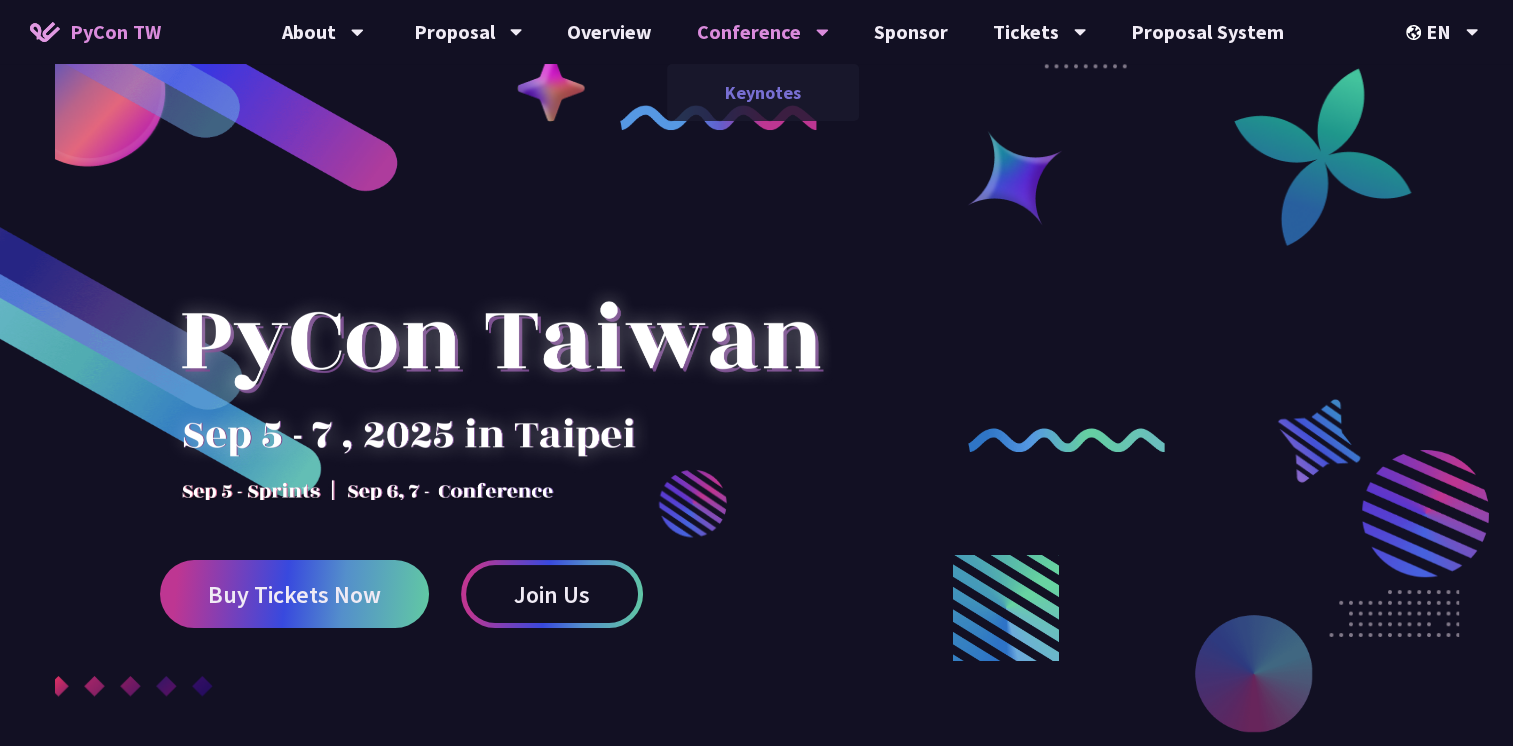 click on "Keynotes" at bounding box center (763, 92) 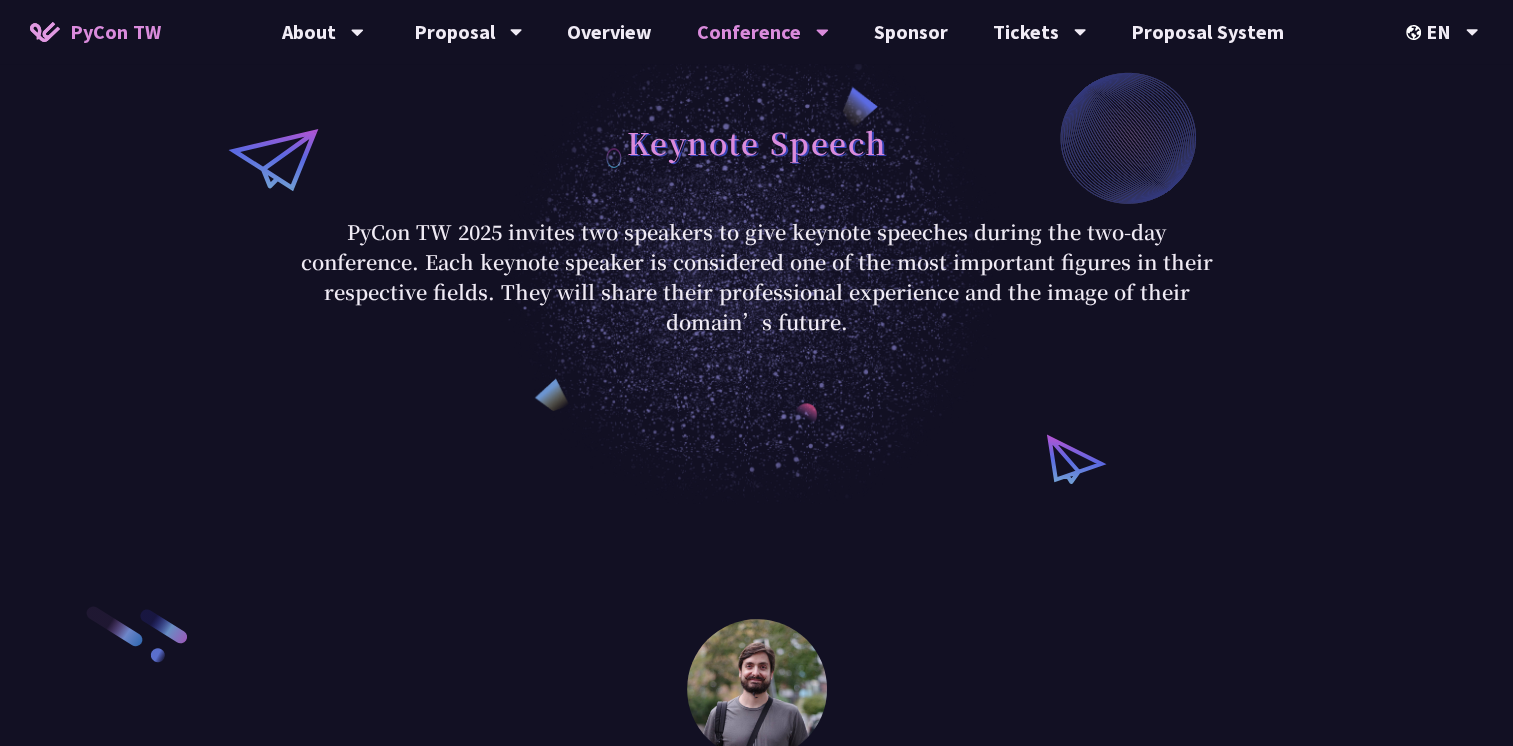 scroll, scrollTop: 400, scrollLeft: 0, axis: vertical 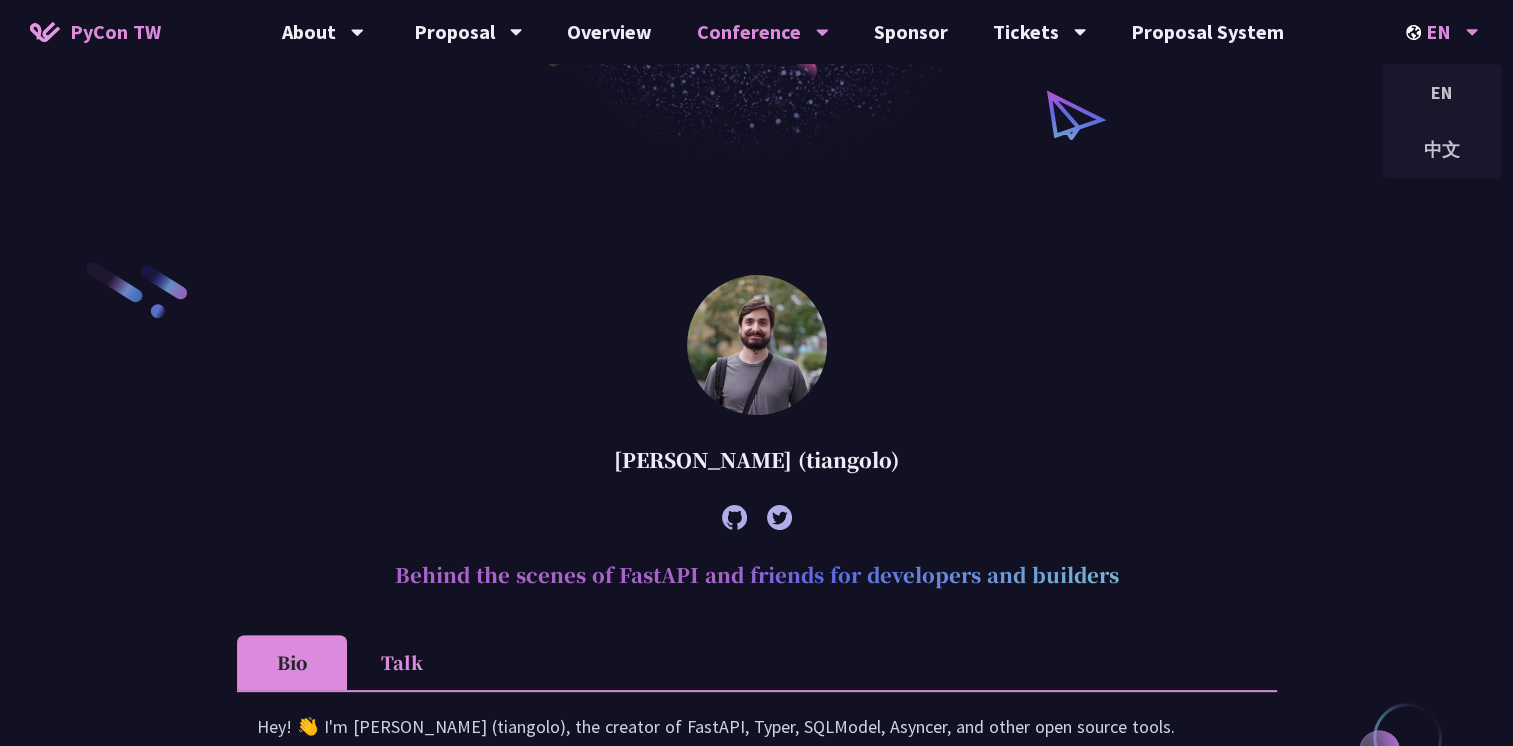 click 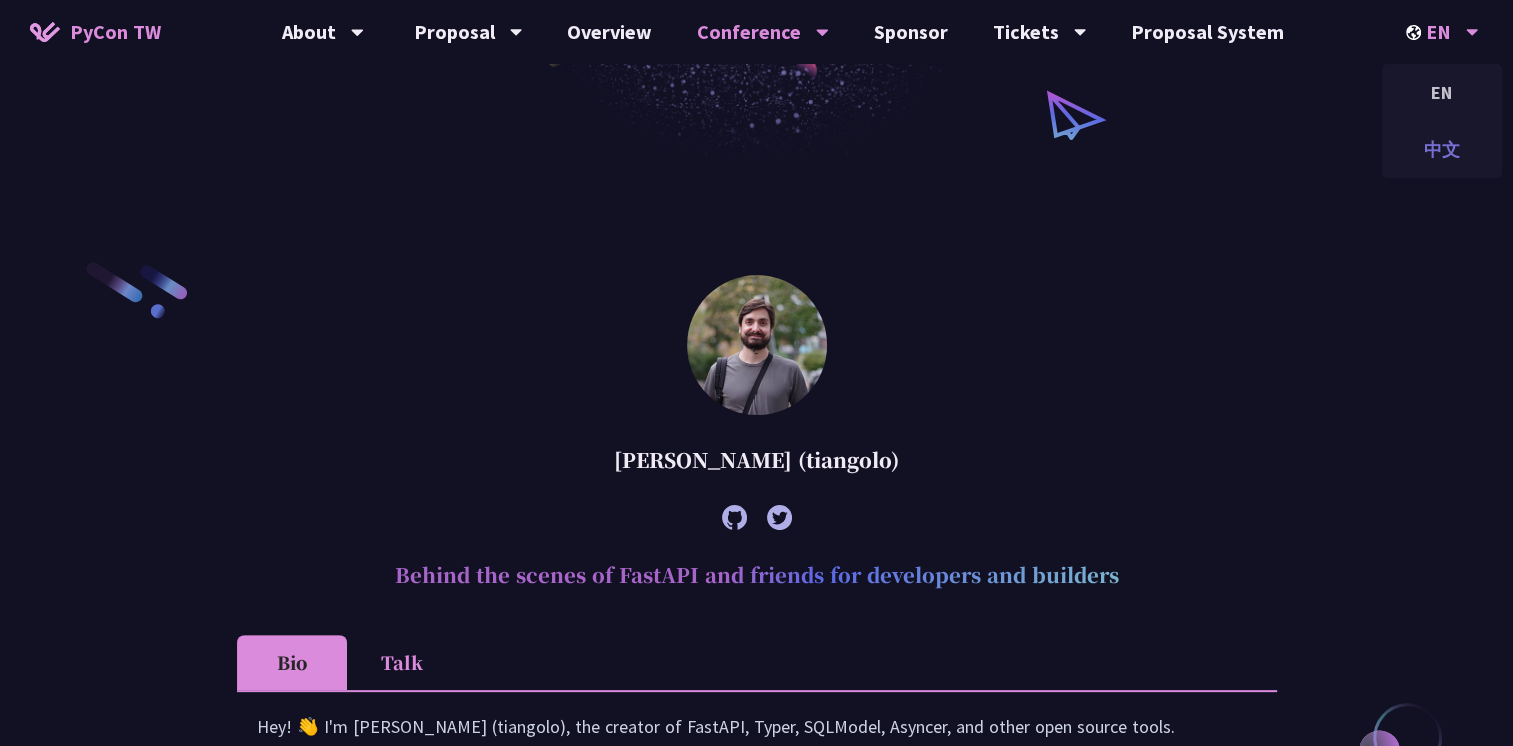click on "中文" at bounding box center (1442, 149) 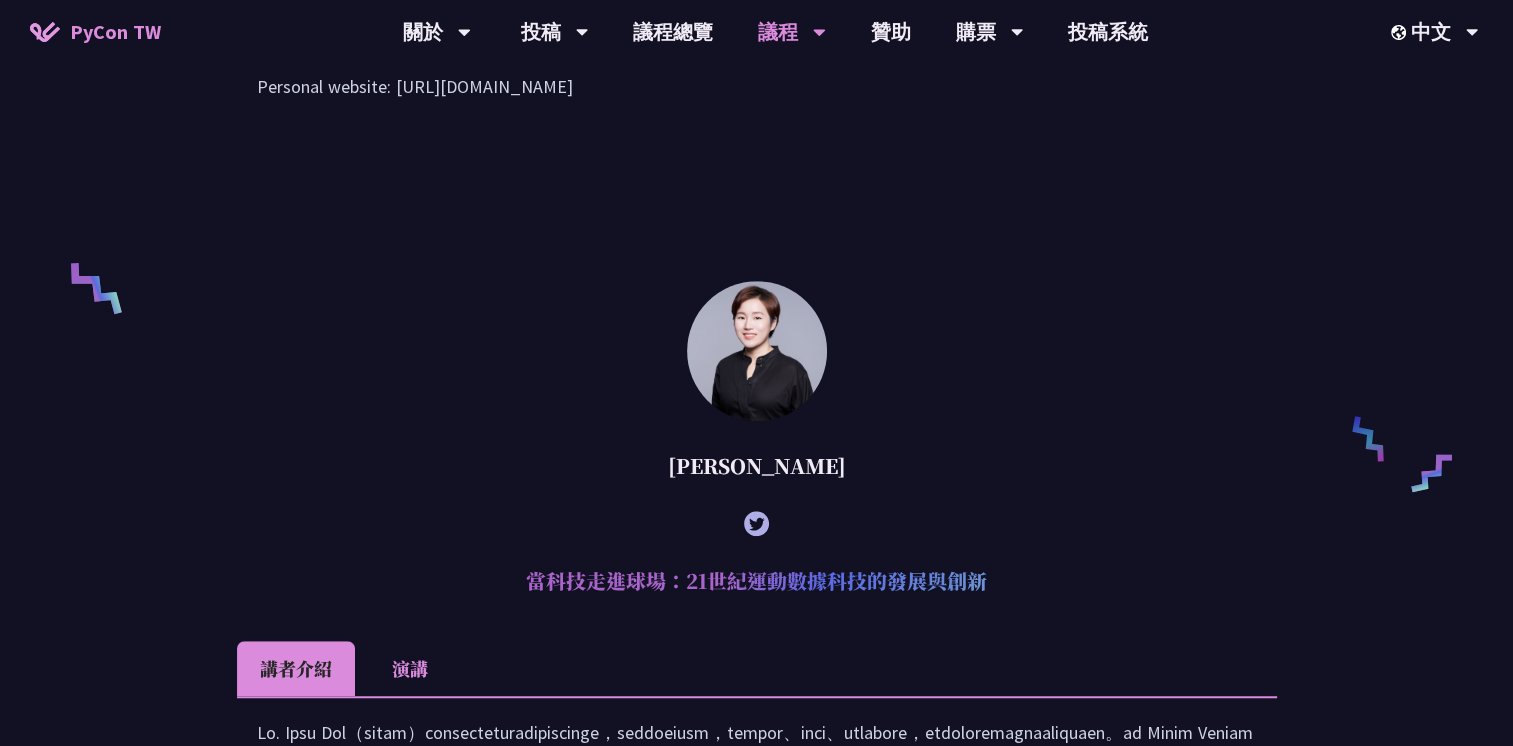 scroll, scrollTop: 1500, scrollLeft: 0, axis: vertical 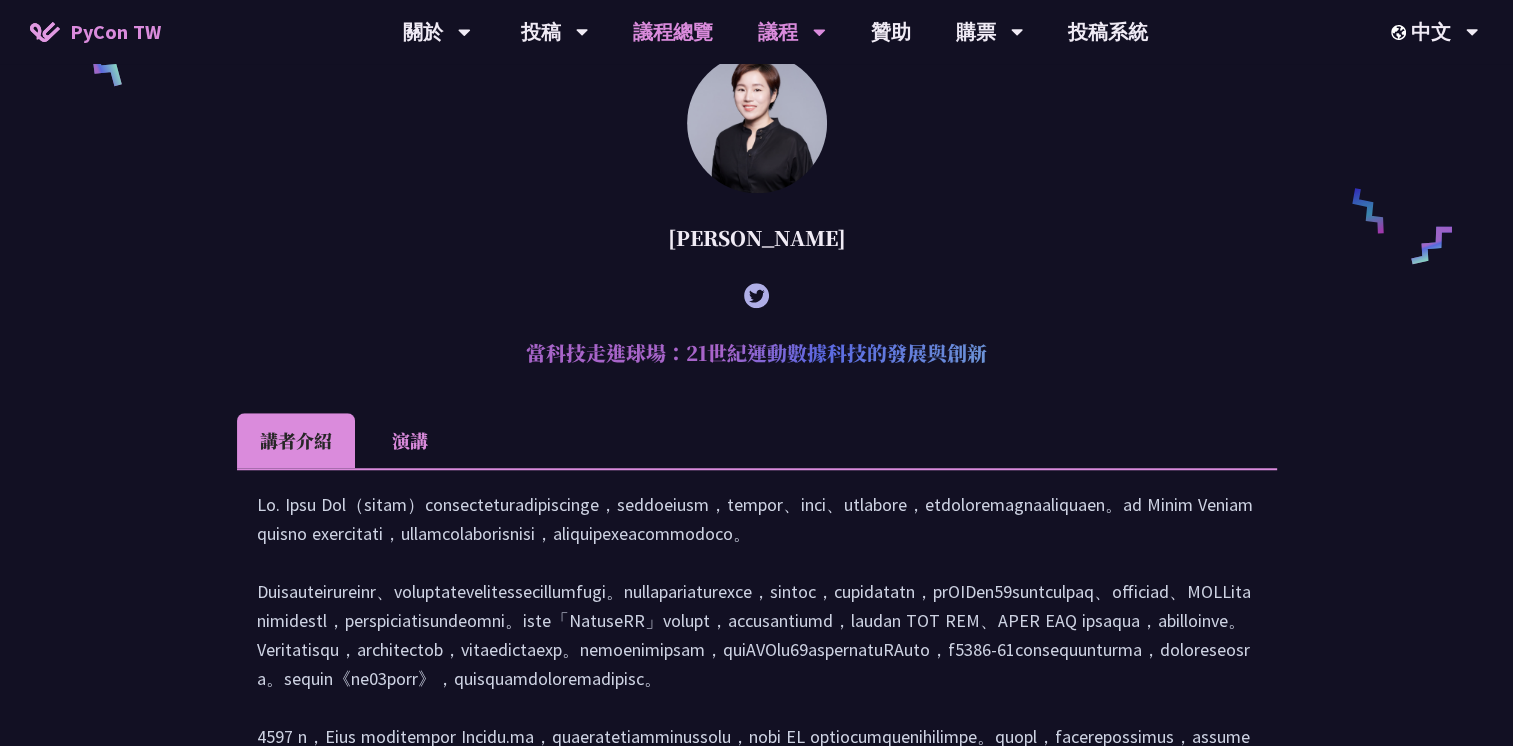 click on "議程總覽" at bounding box center (673, 32) 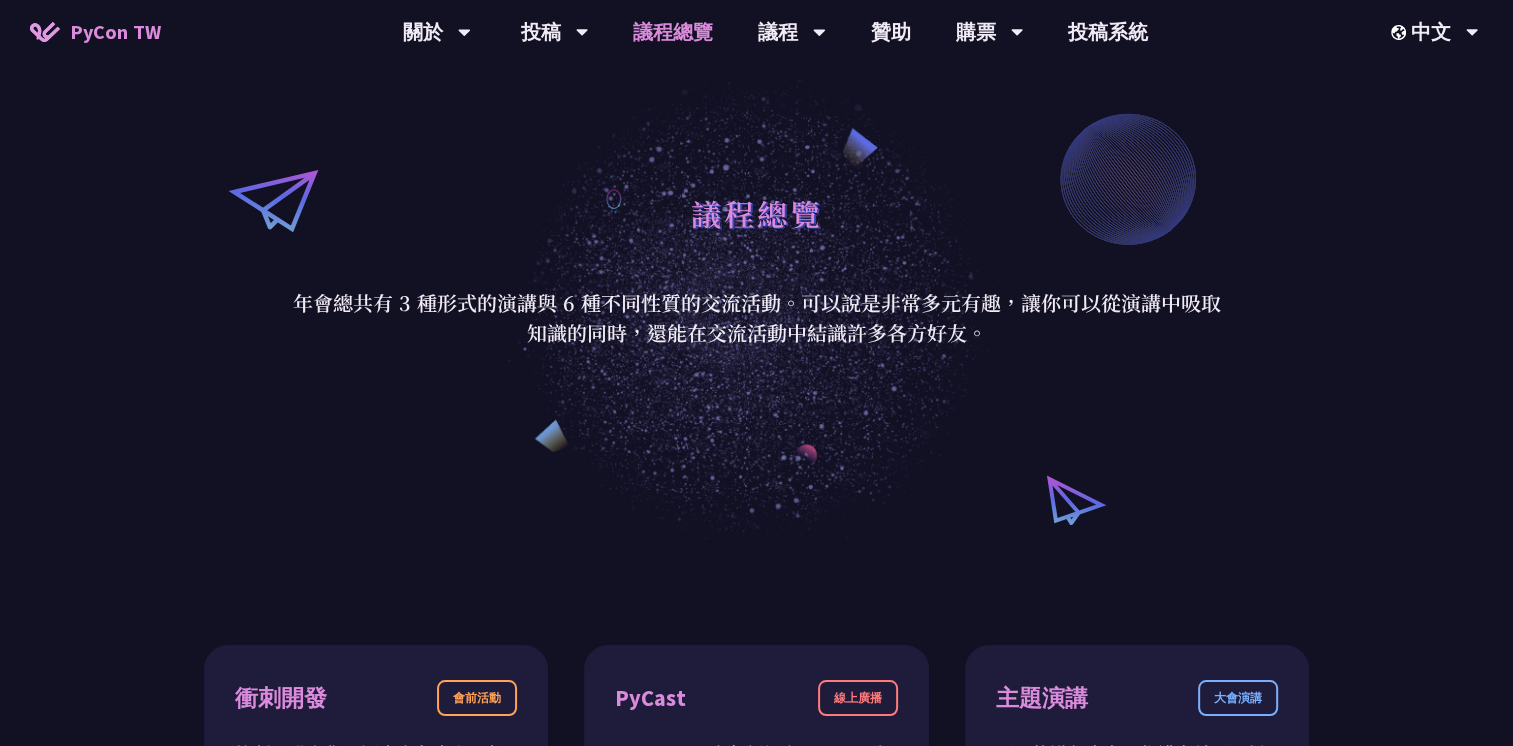 scroll, scrollTop: 100, scrollLeft: 0, axis: vertical 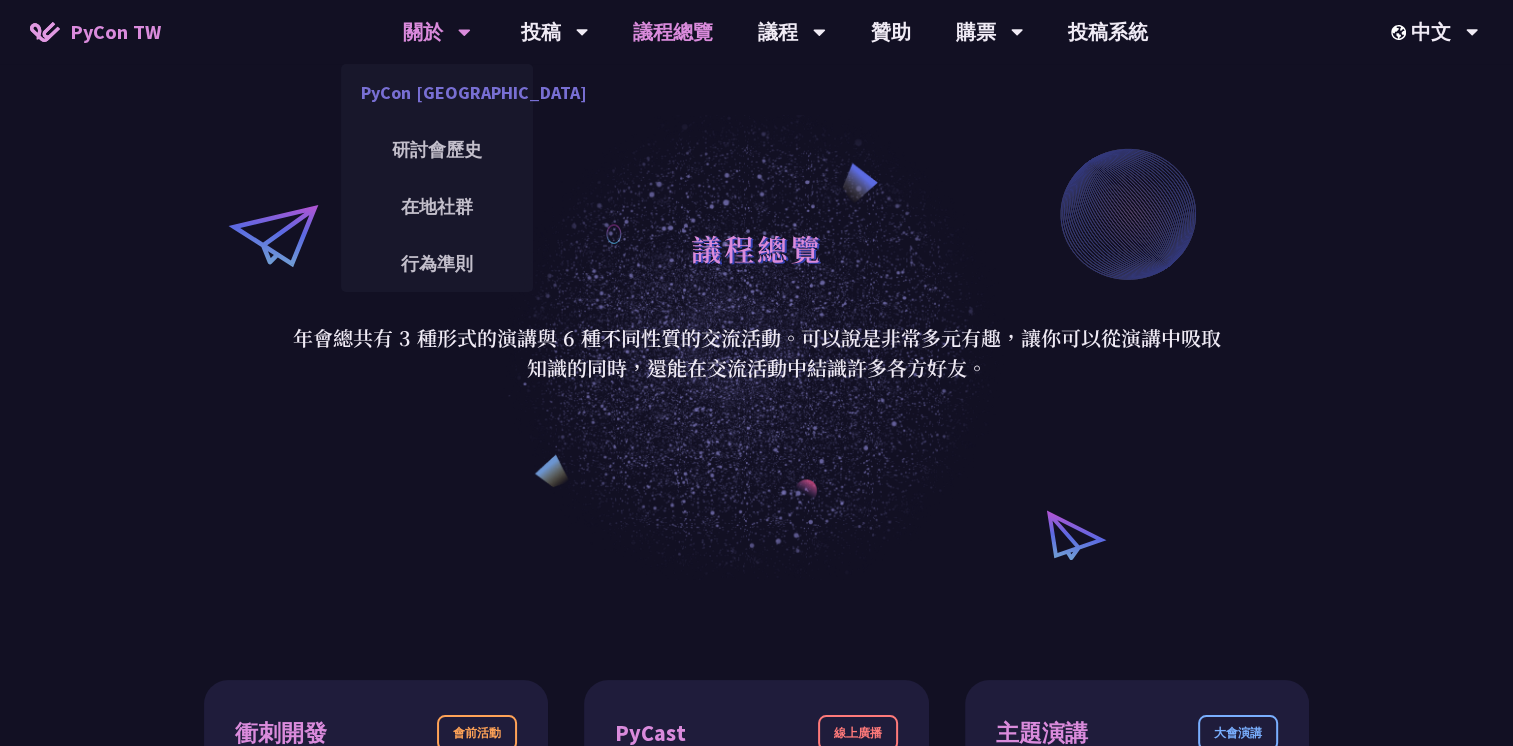 click on "PyCon [GEOGRAPHIC_DATA]" at bounding box center [437, 92] 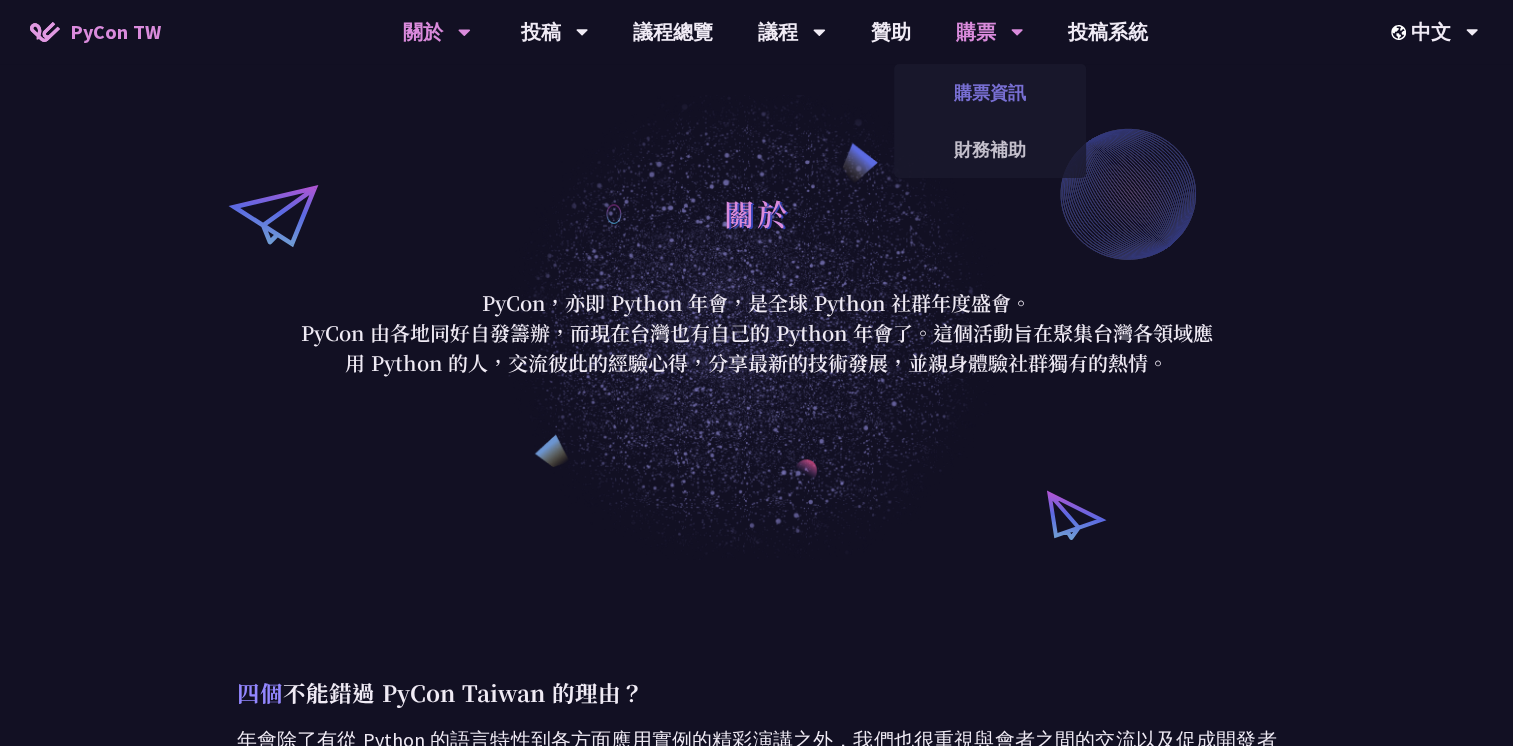 click on "購票資訊" at bounding box center [990, 92] 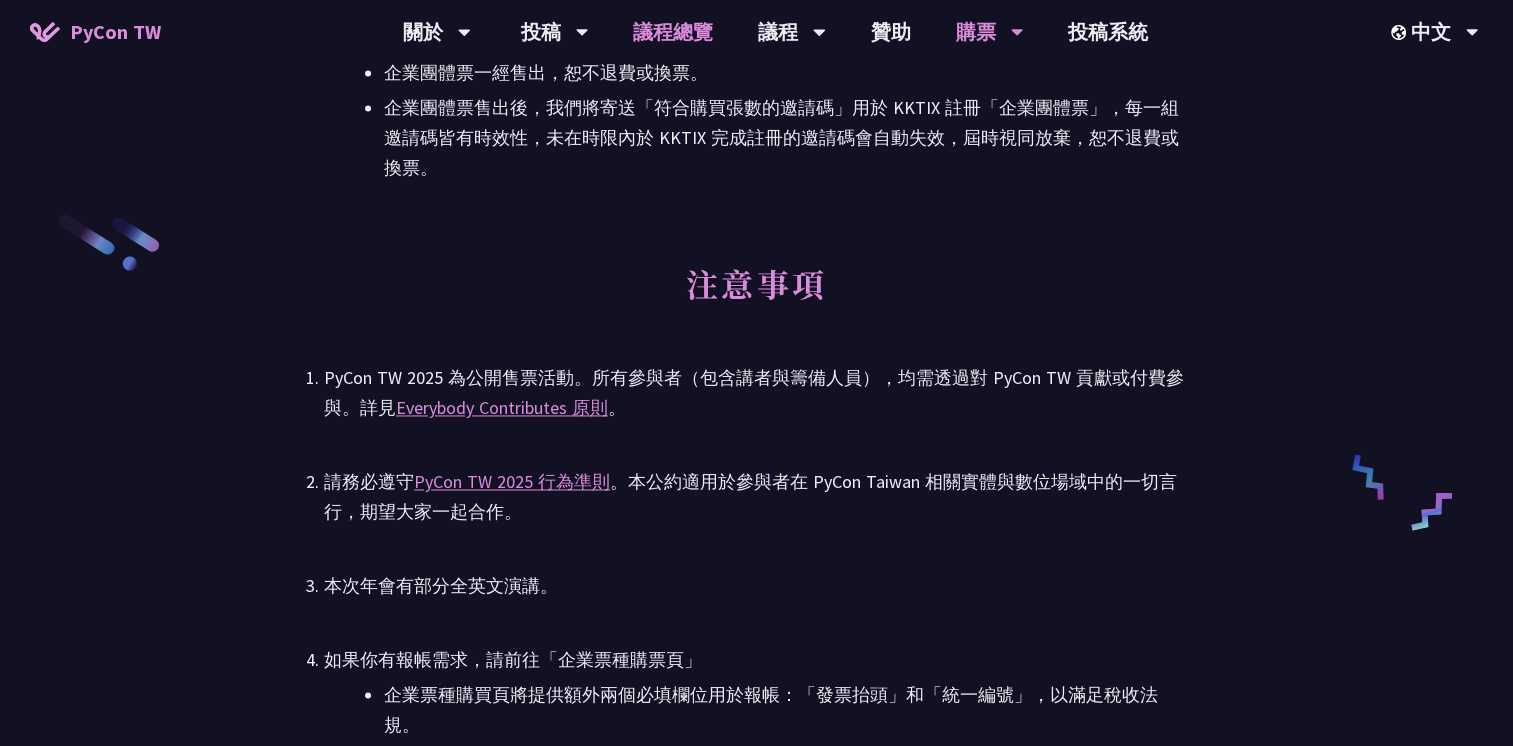 scroll, scrollTop: 2900, scrollLeft: 0, axis: vertical 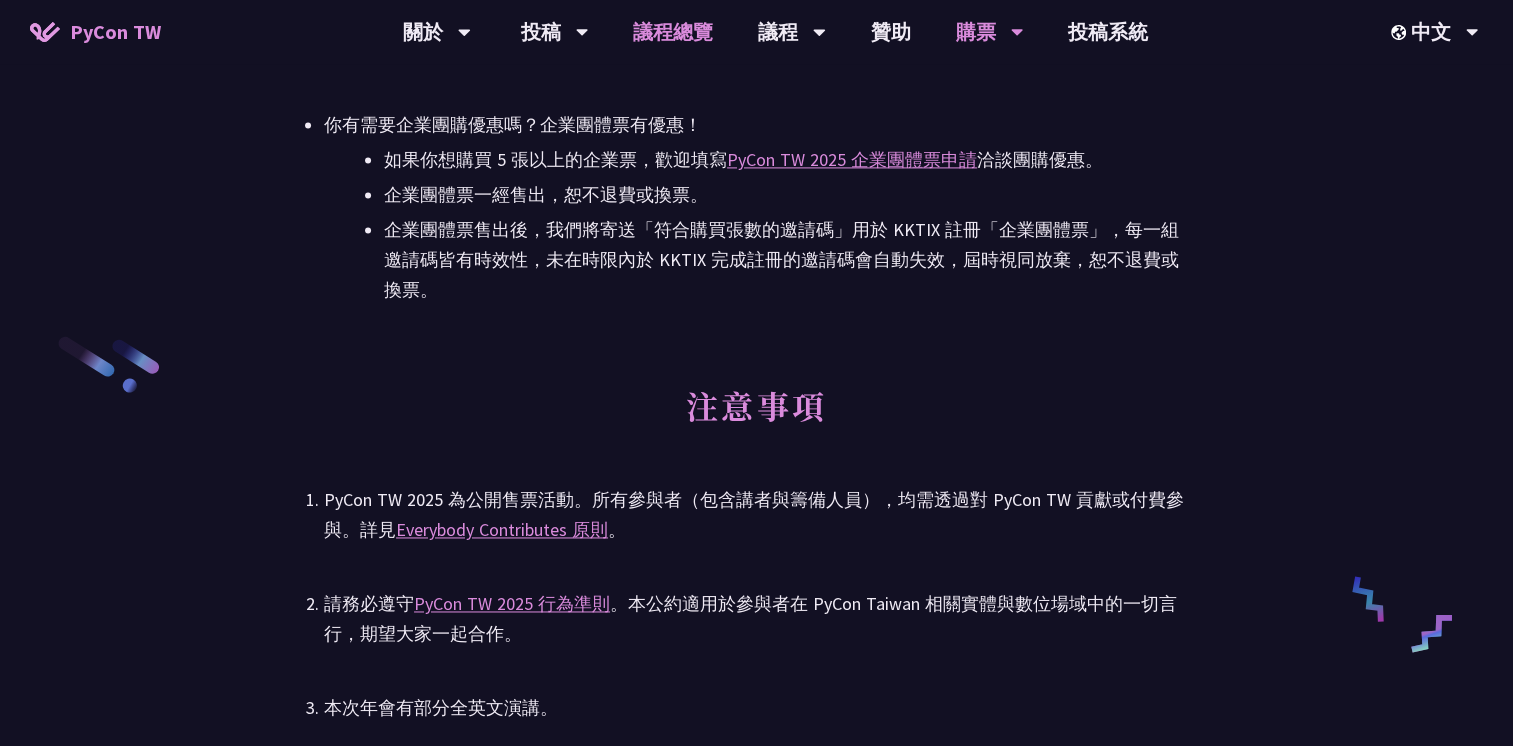click on "議程總覽" at bounding box center (673, 32) 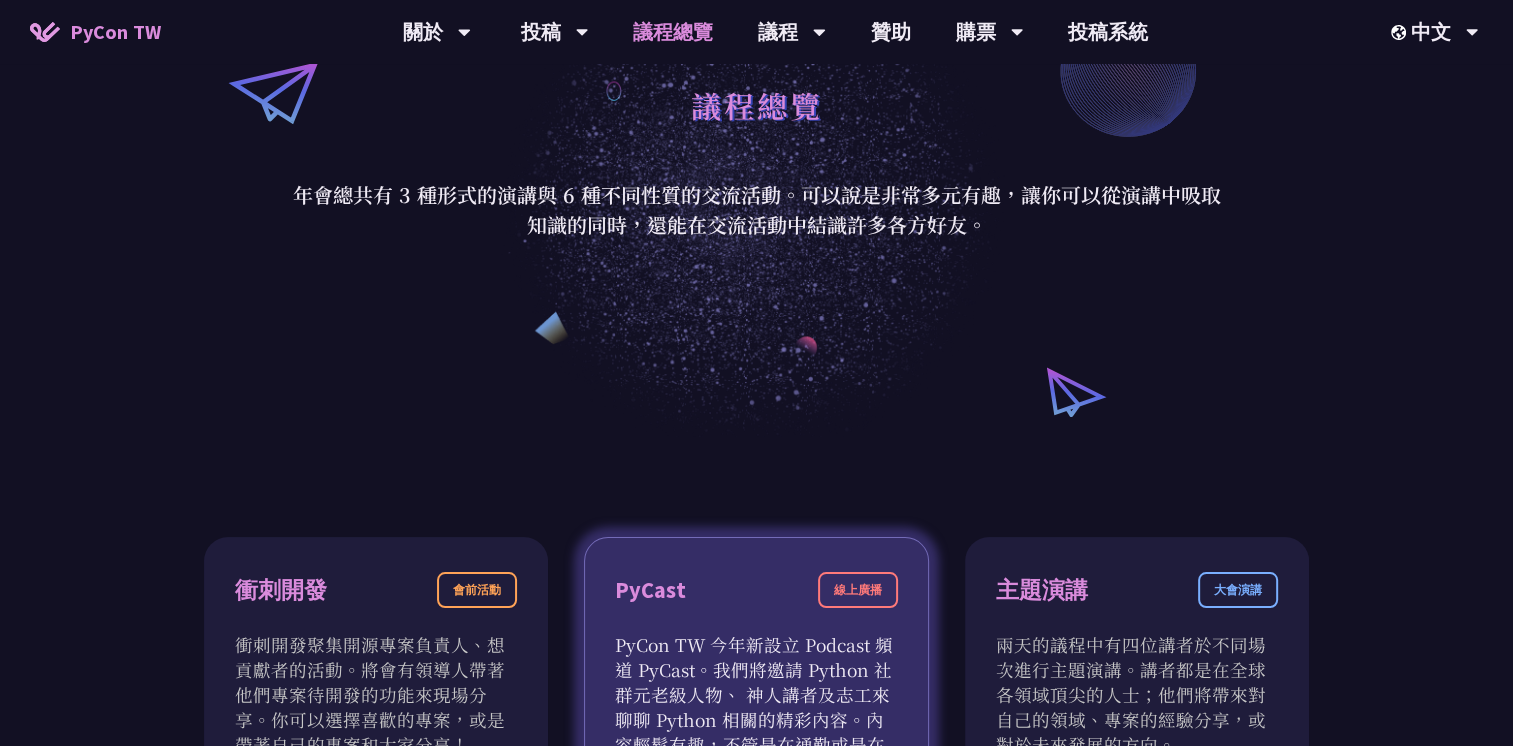 scroll, scrollTop: 0, scrollLeft: 0, axis: both 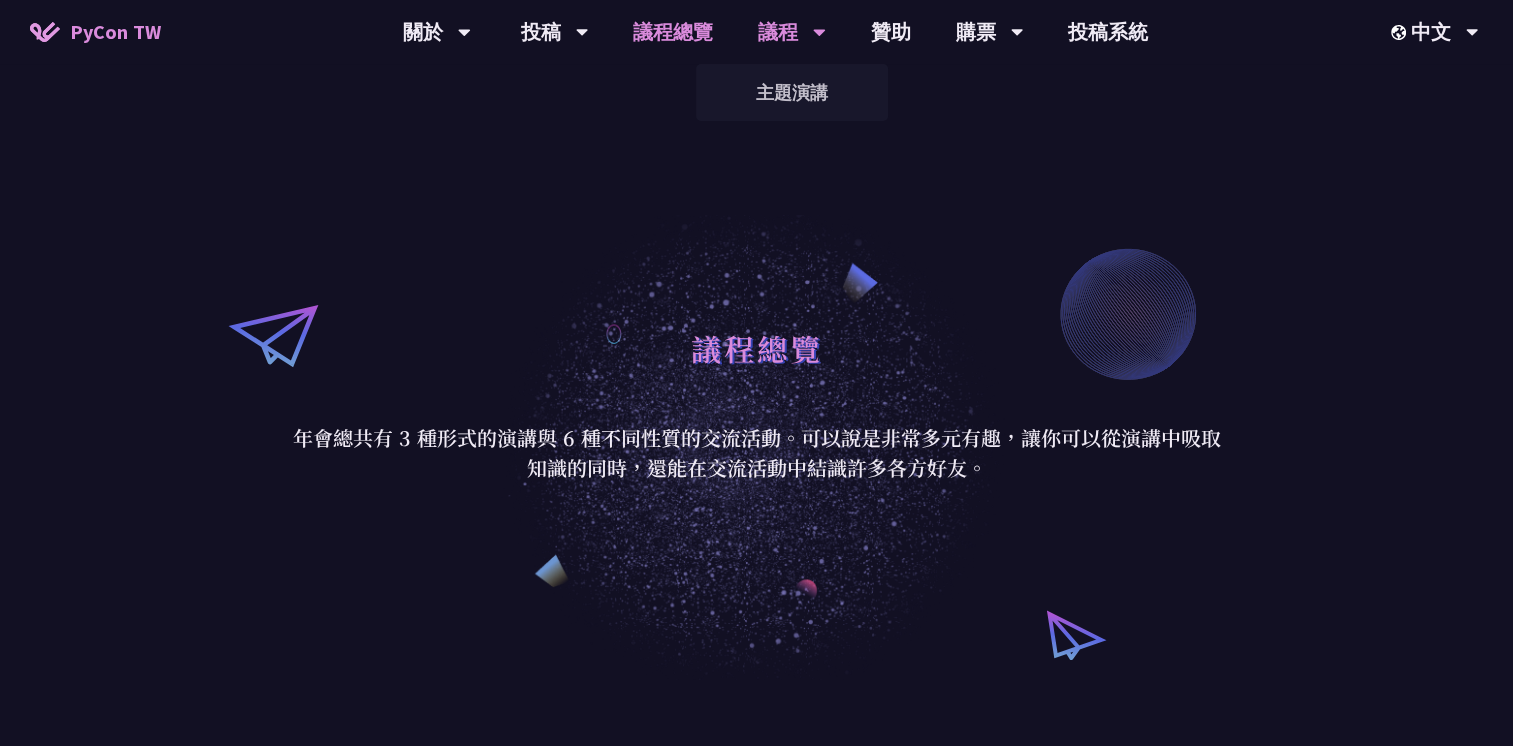 click on "議程" at bounding box center [437, 32] 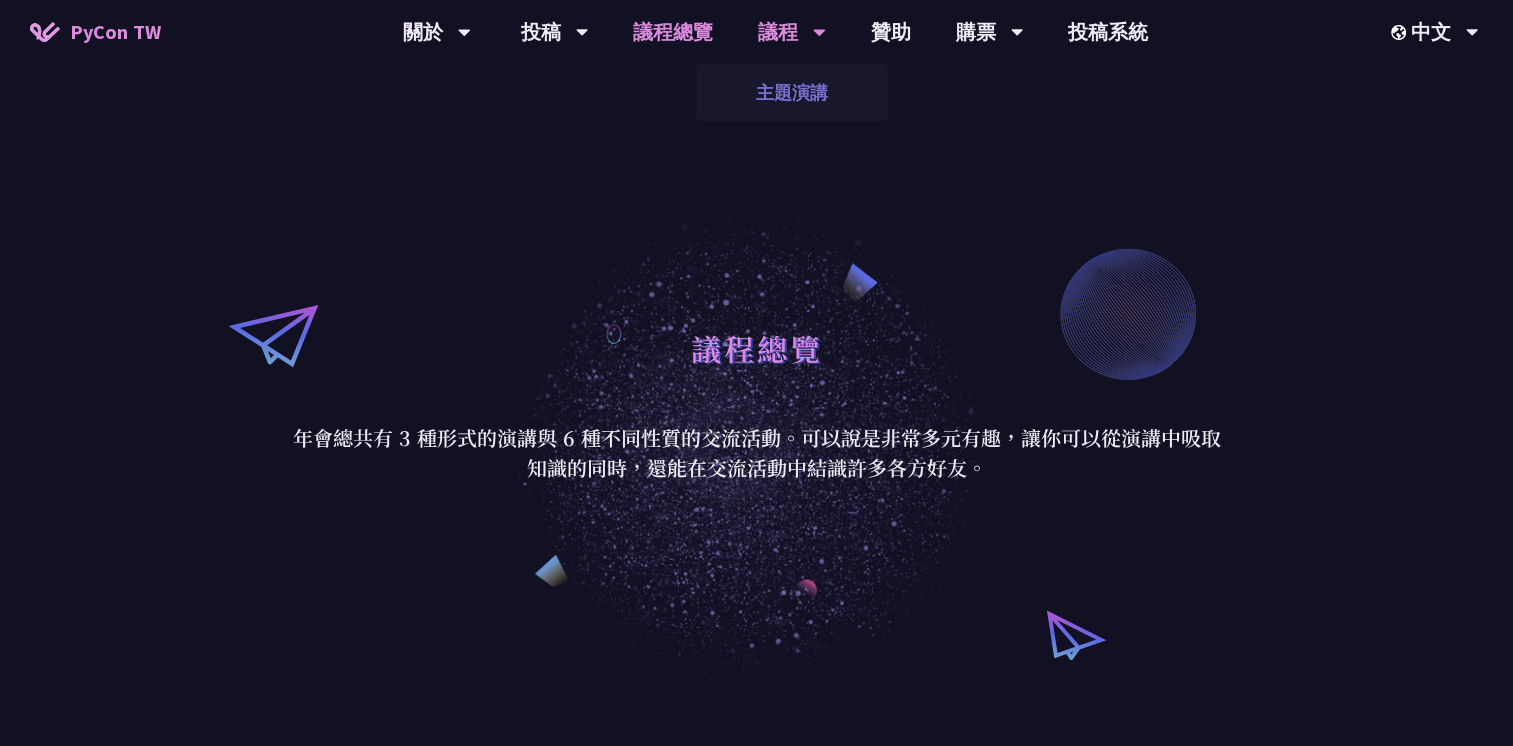 click on "主題演講" at bounding box center [792, 92] 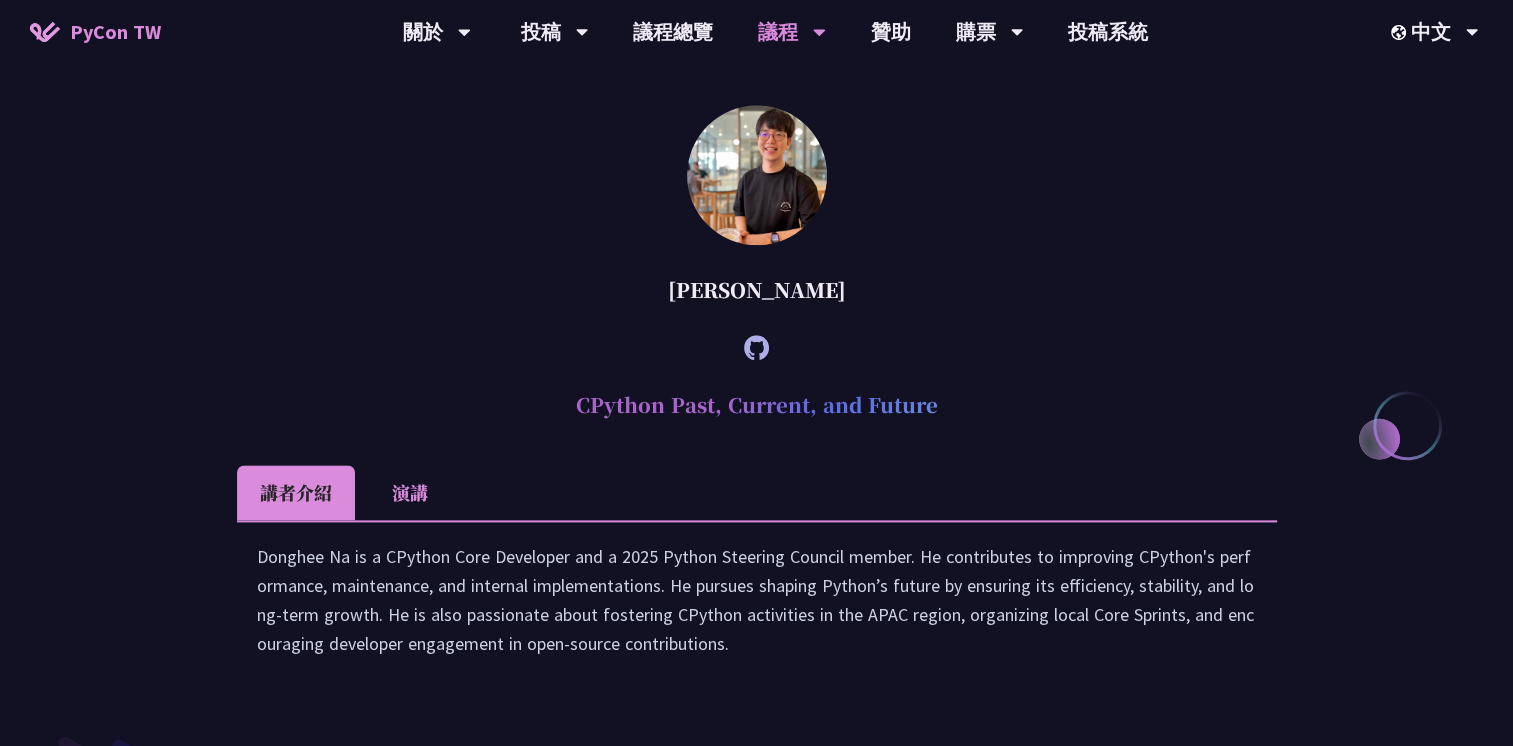 scroll, scrollTop: 3000, scrollLeft: 0, axis: vertical 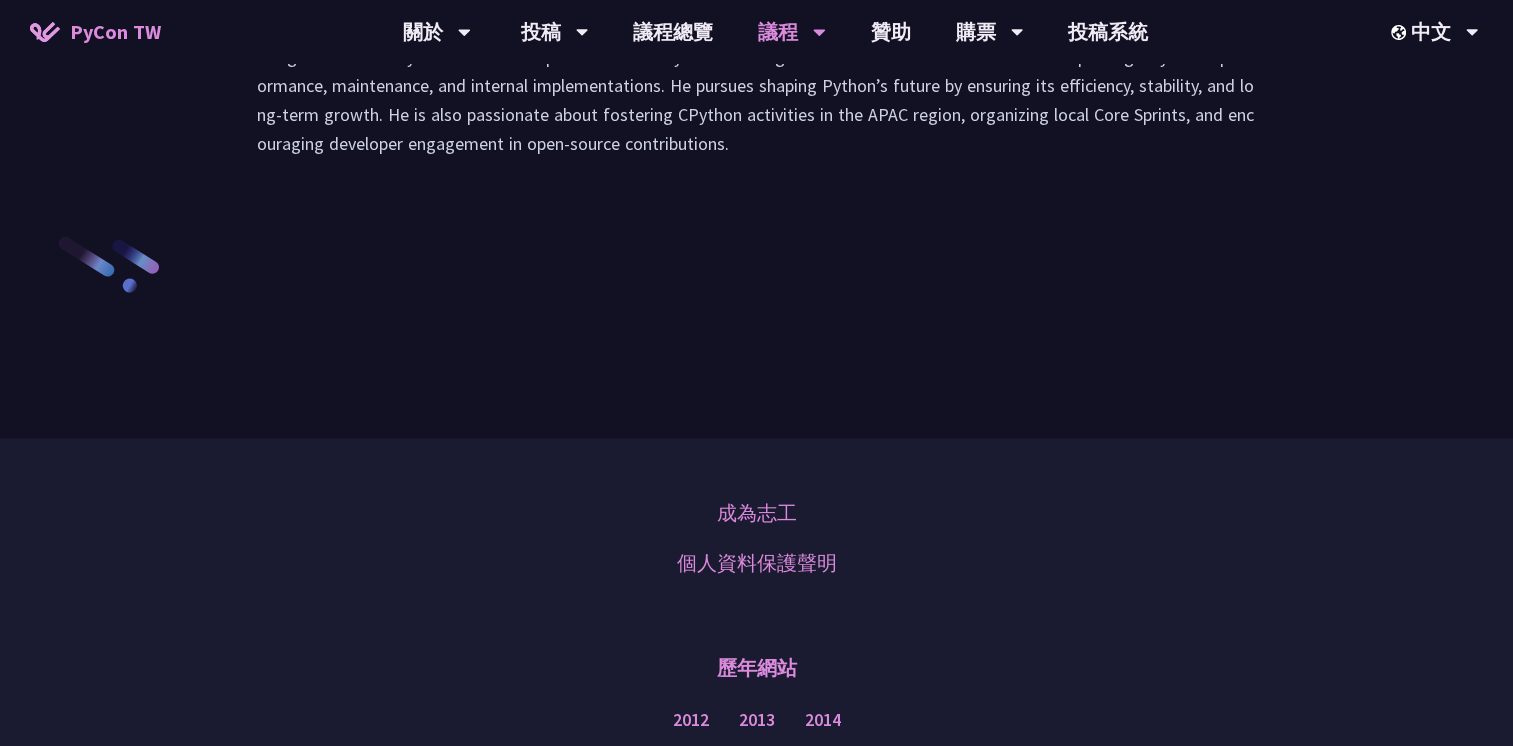click on "演講" at bounding box center [410, -8] 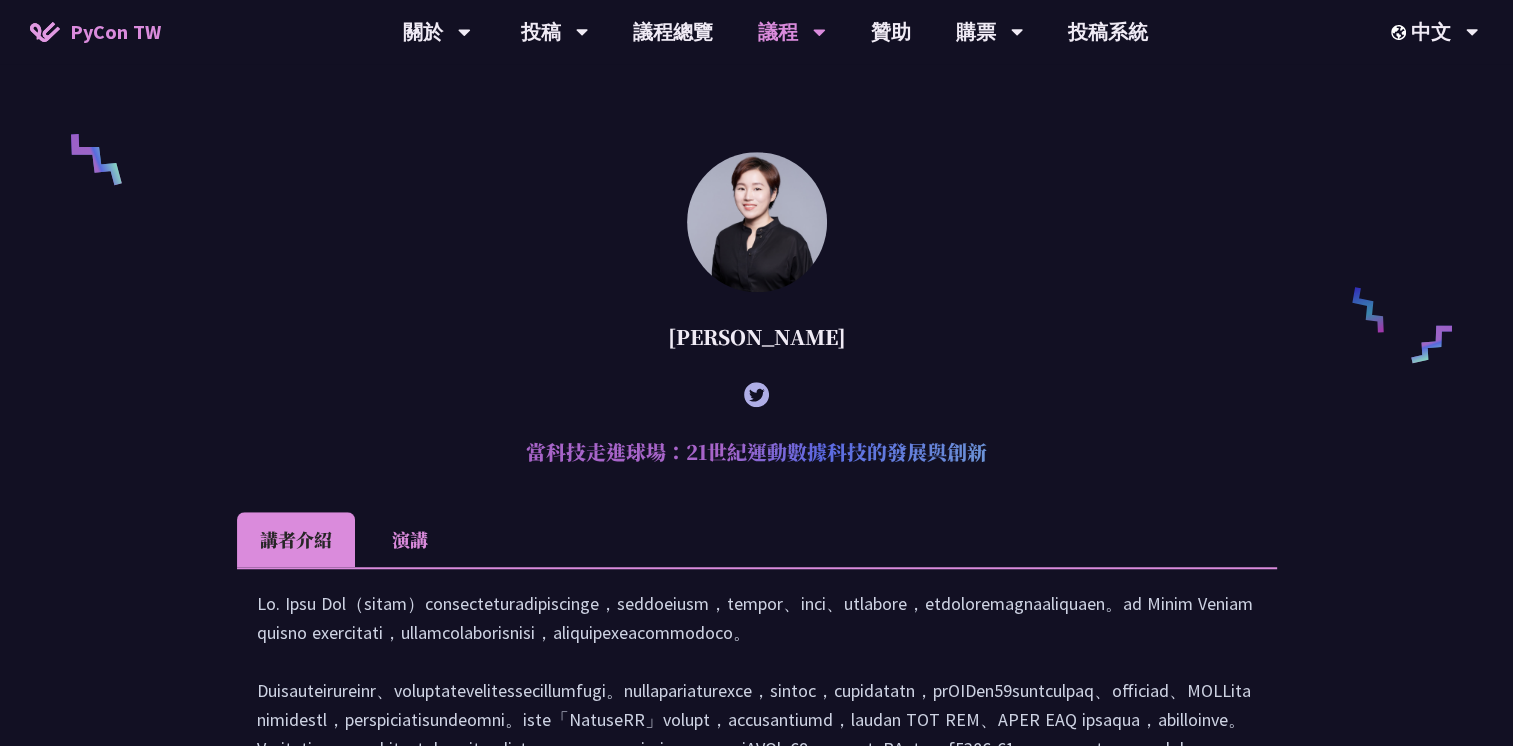 scroll, scrollTop: 701, scrollLeft: 0, axis: vertical 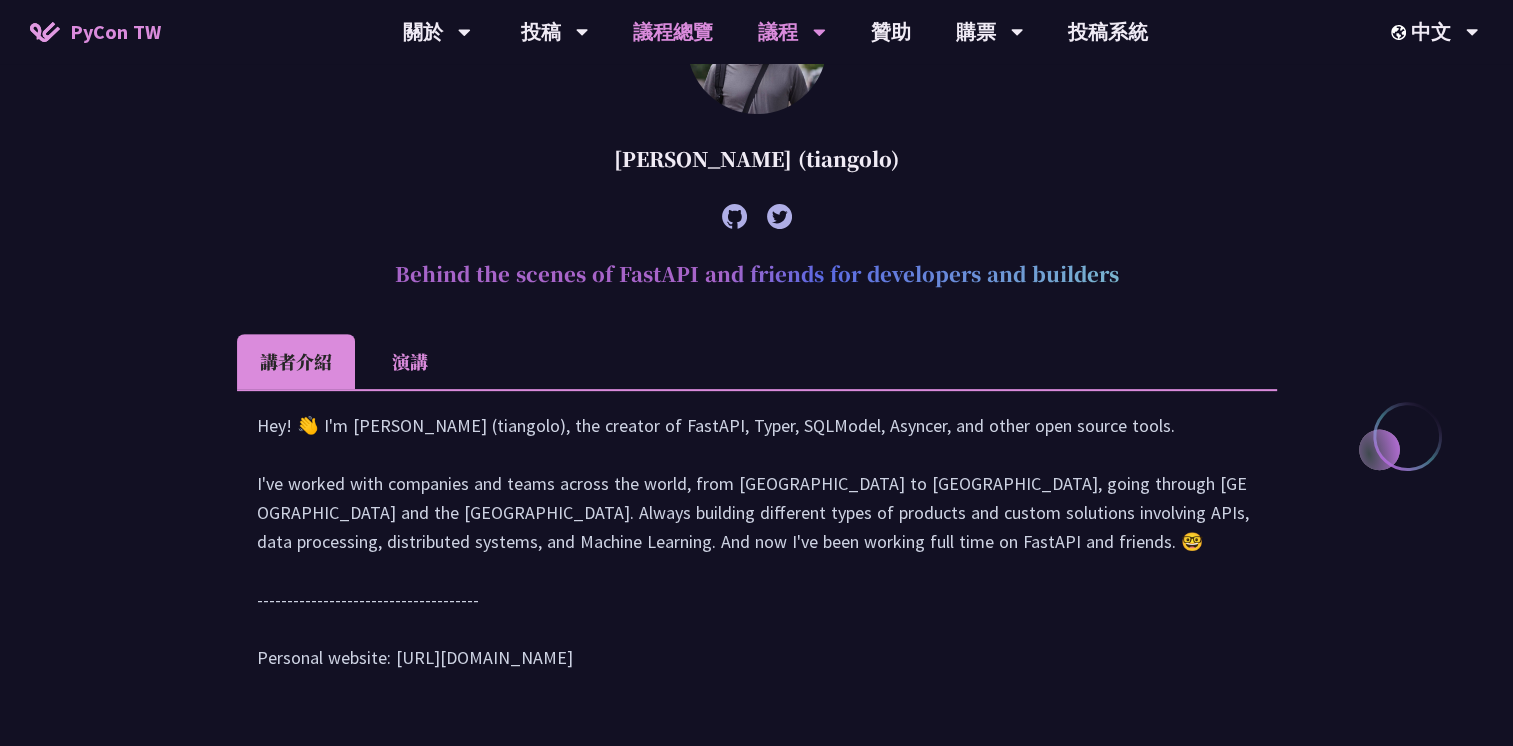 click on "議程總覽" at bounding box center [673, 32] 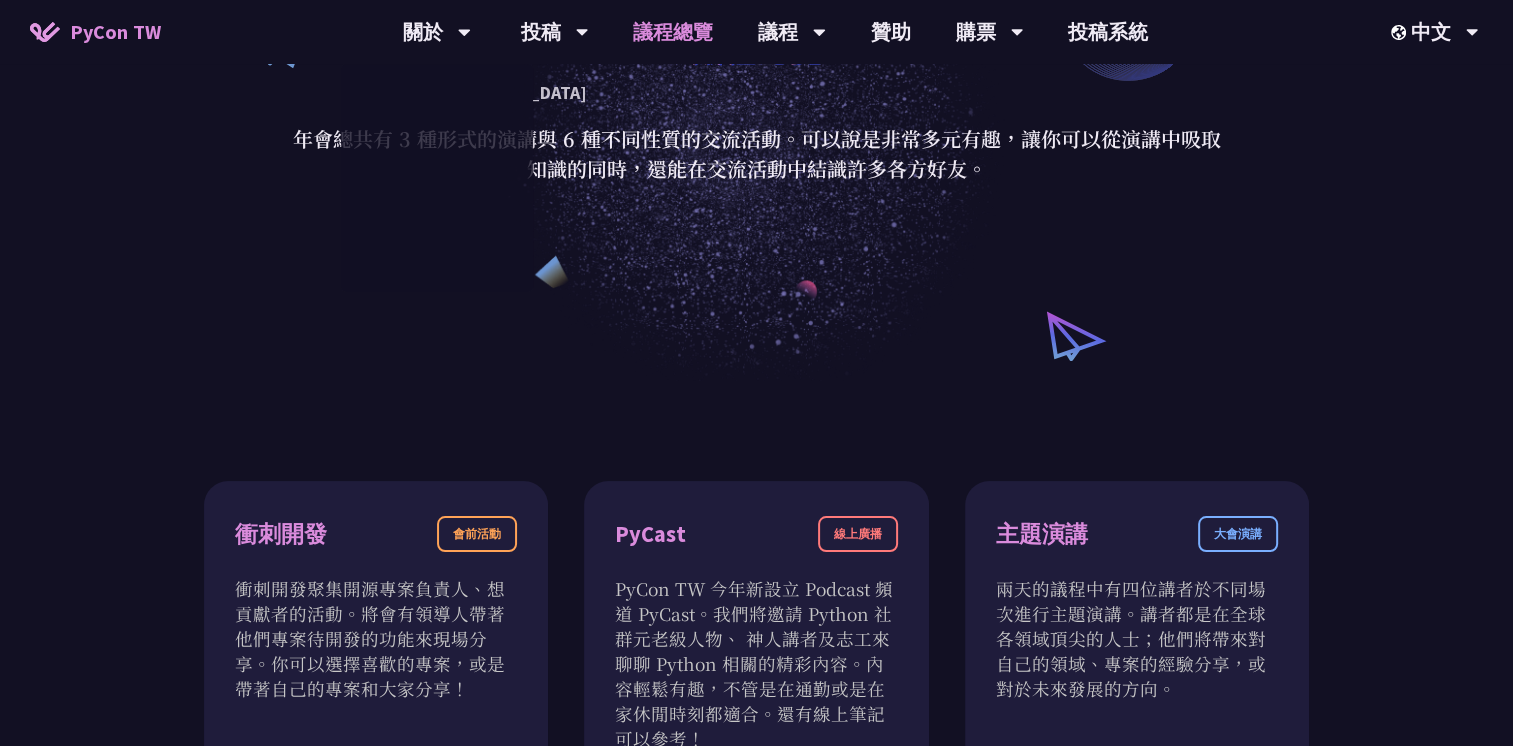 scroll, scrollTop: 300, scrollLeft: 0, axis: vertical 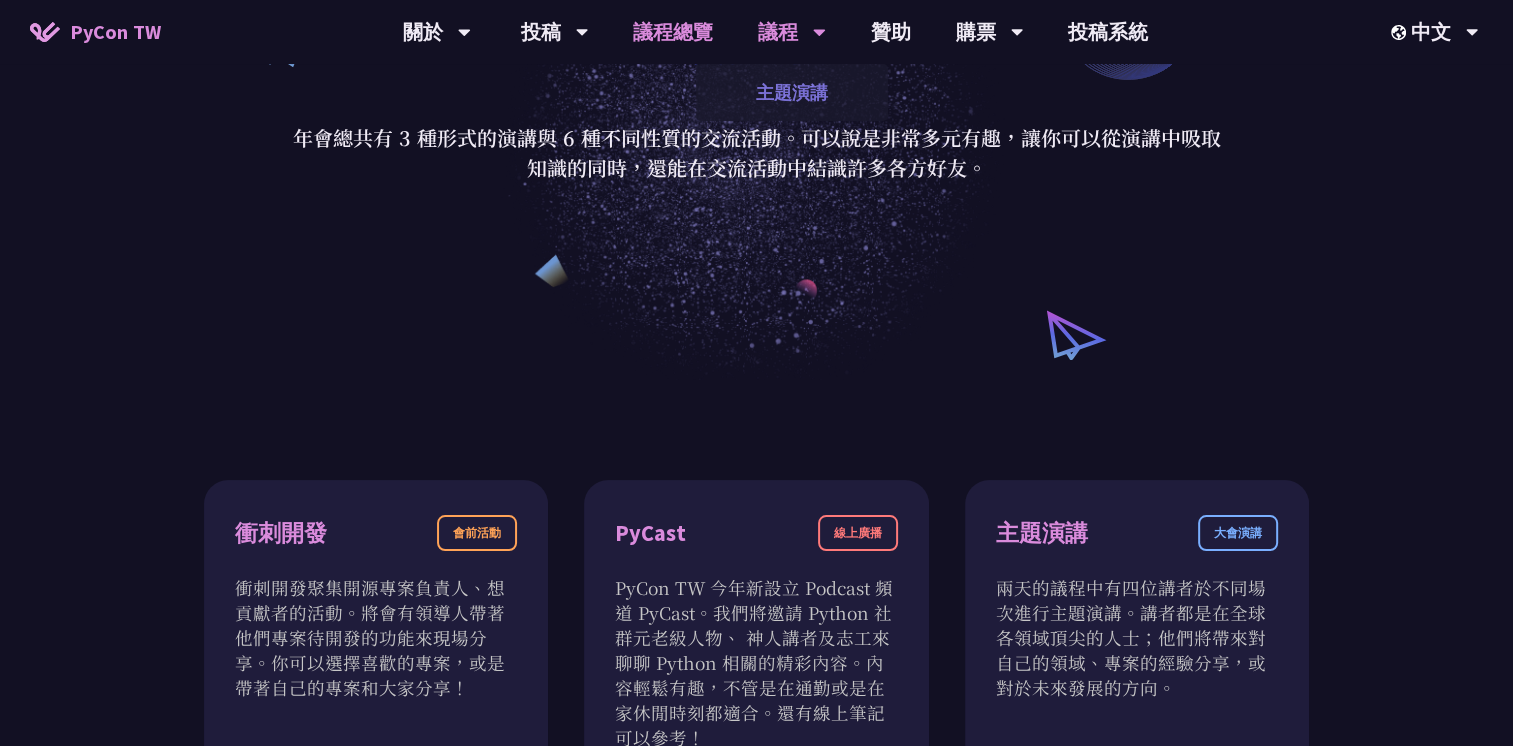 click on "主題演講" at bounding box center [792, 92] 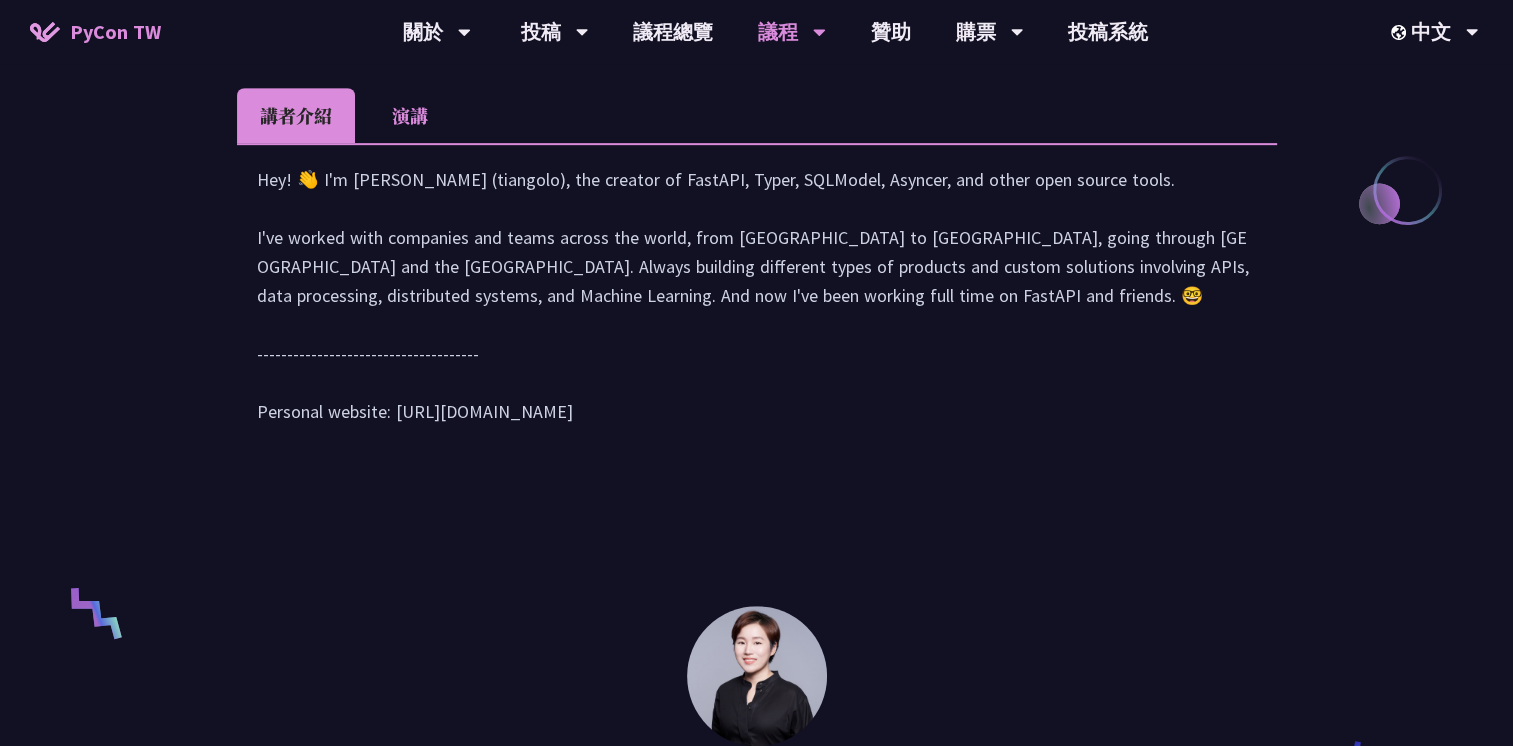 scroll, scrollTop: 800, scrollLeft: 0, axis: vertical 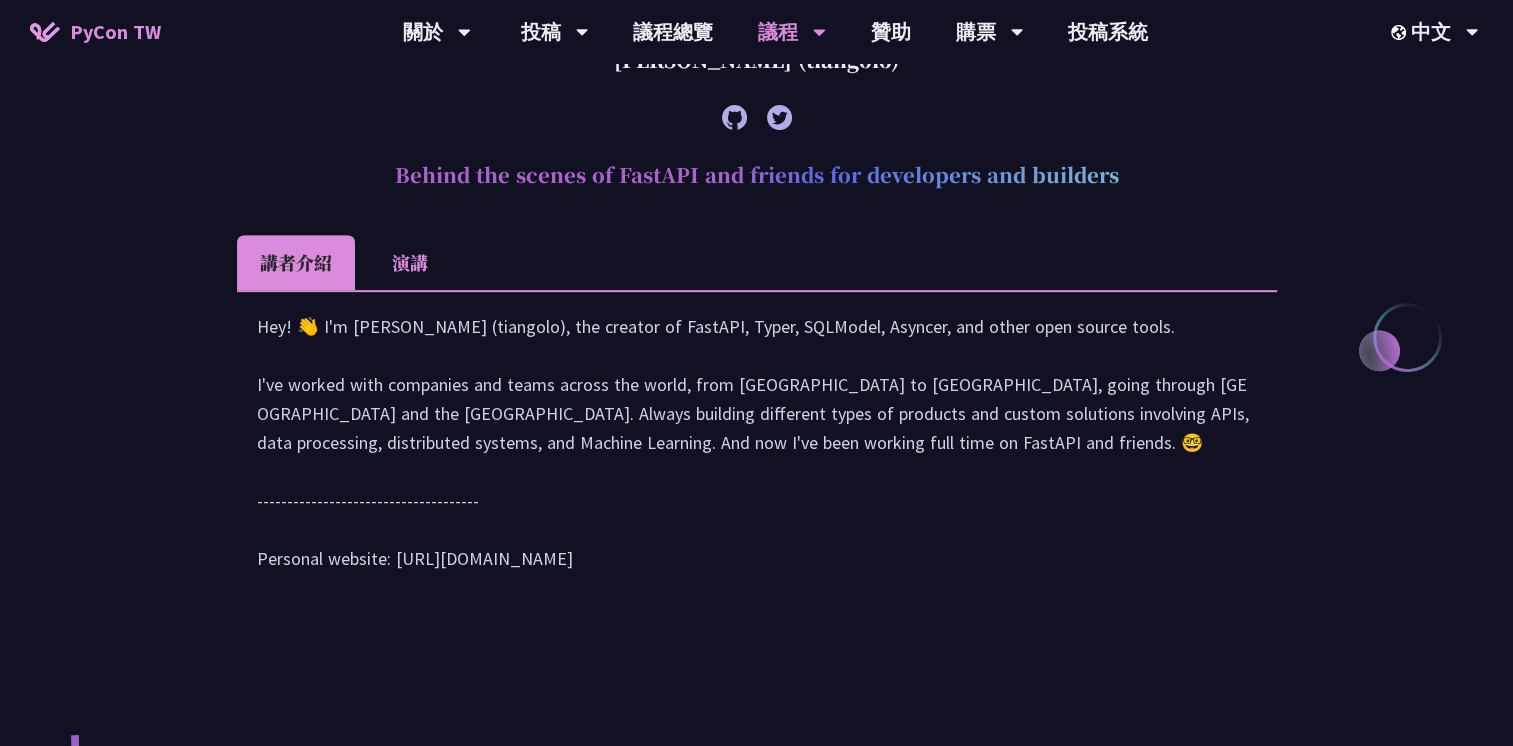 click on "演講" at bounding box center [410, 262] 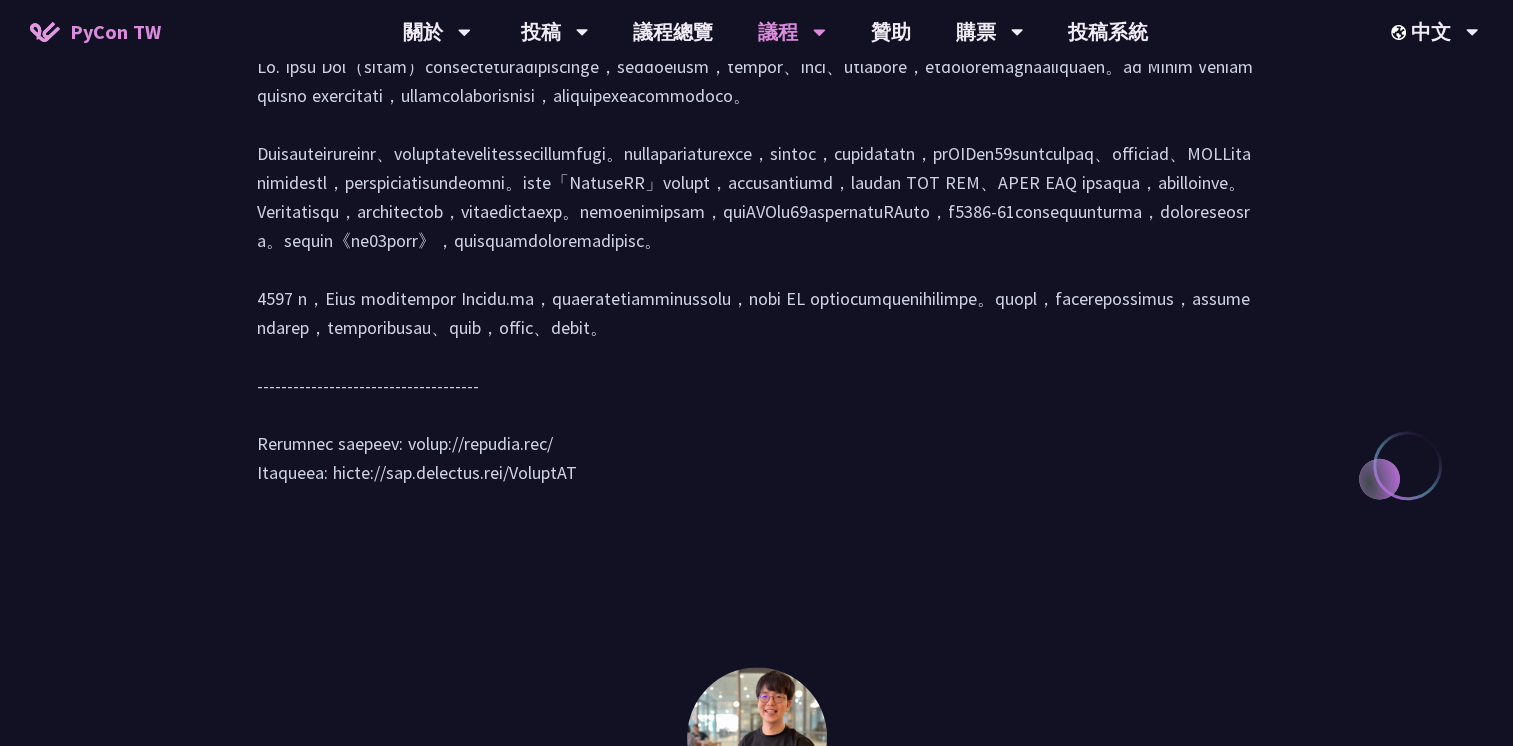 scroll, scrollTop: 2300, scrollLeft: 0, axis: vertical 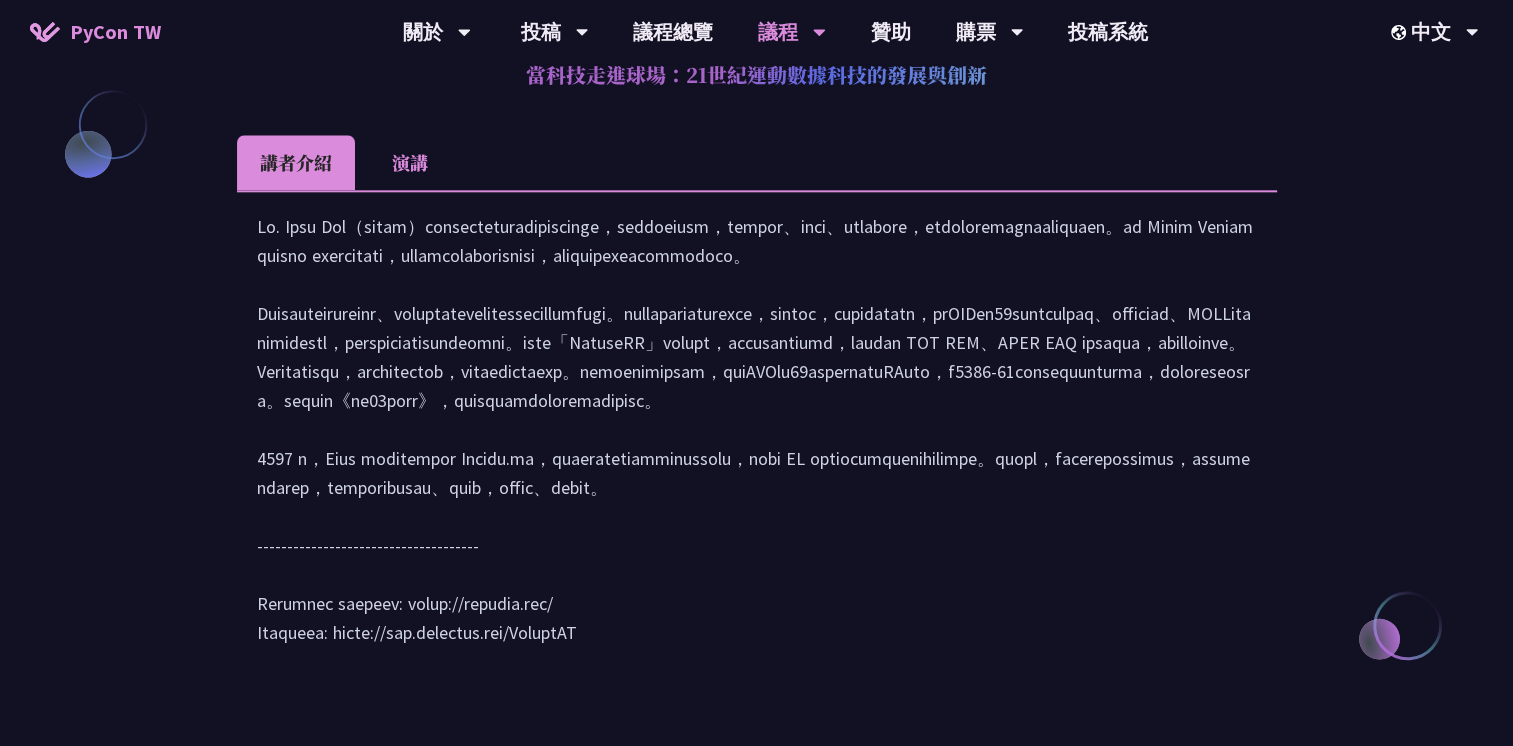 click on "演講" at bounding box center (410, 162) 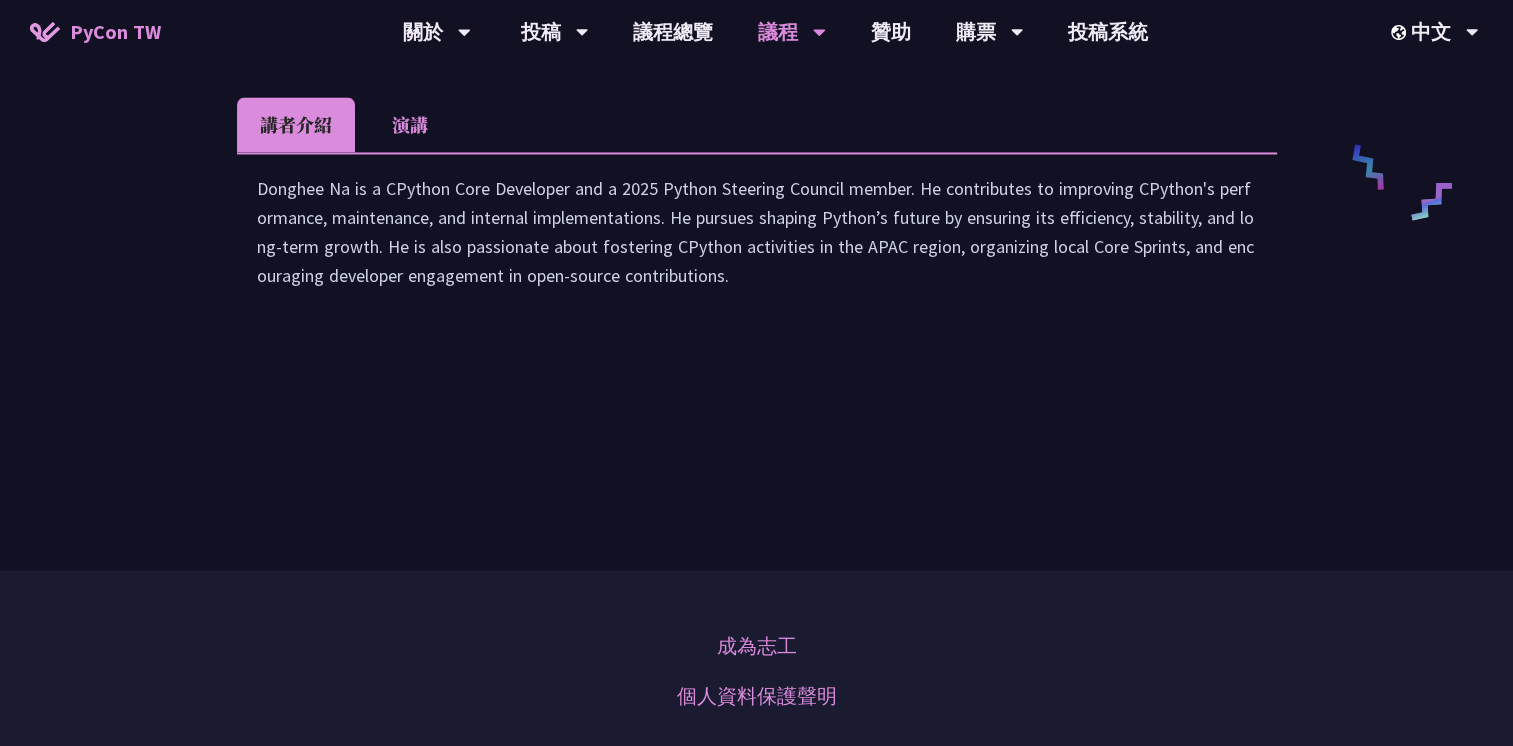 scroll, scrollTop: 3500, scrollLeft: 0, axis: vertical 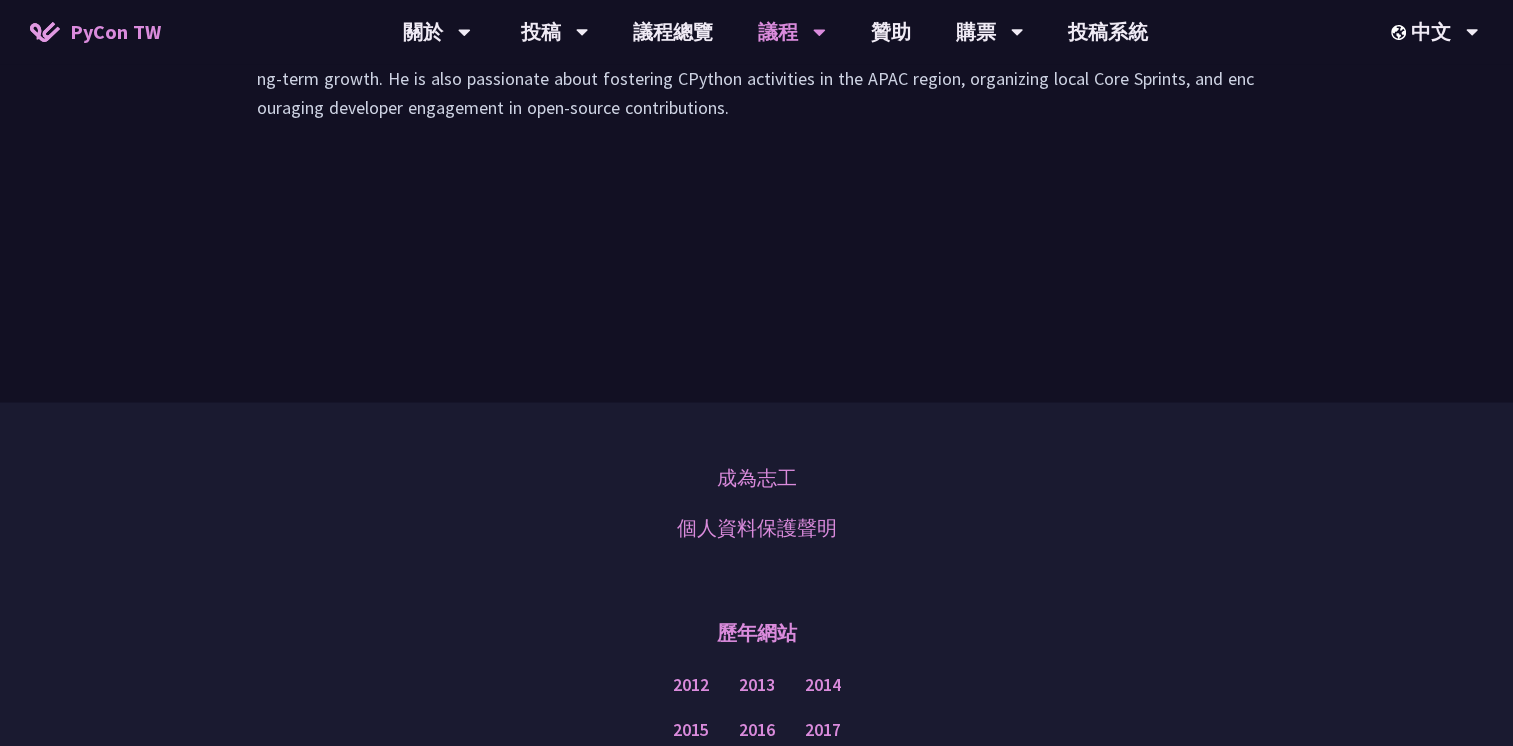 click on "演講" at bounding box center [410, -44] 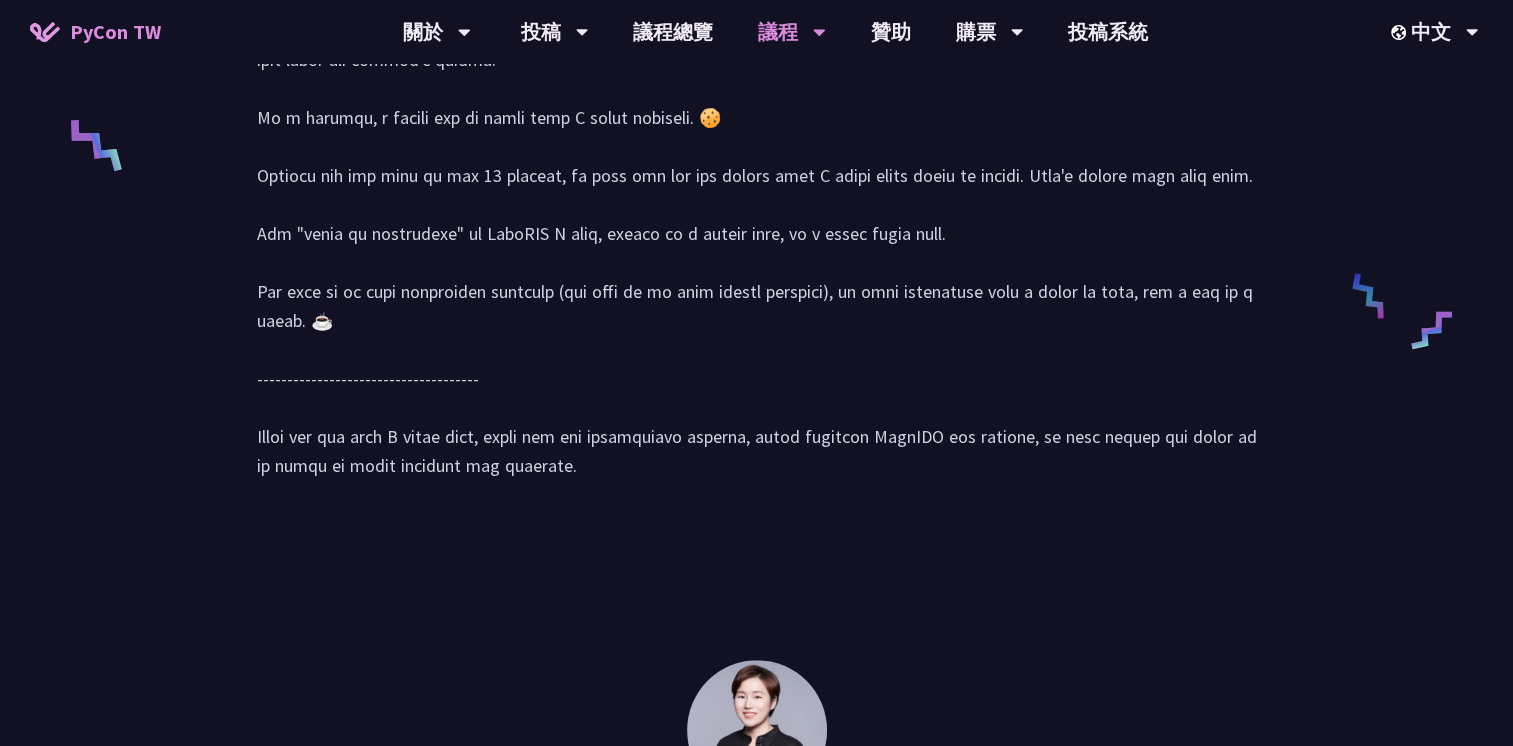 scroll, scrollTop: 1365, scrollLeft: 0, axis: vertical 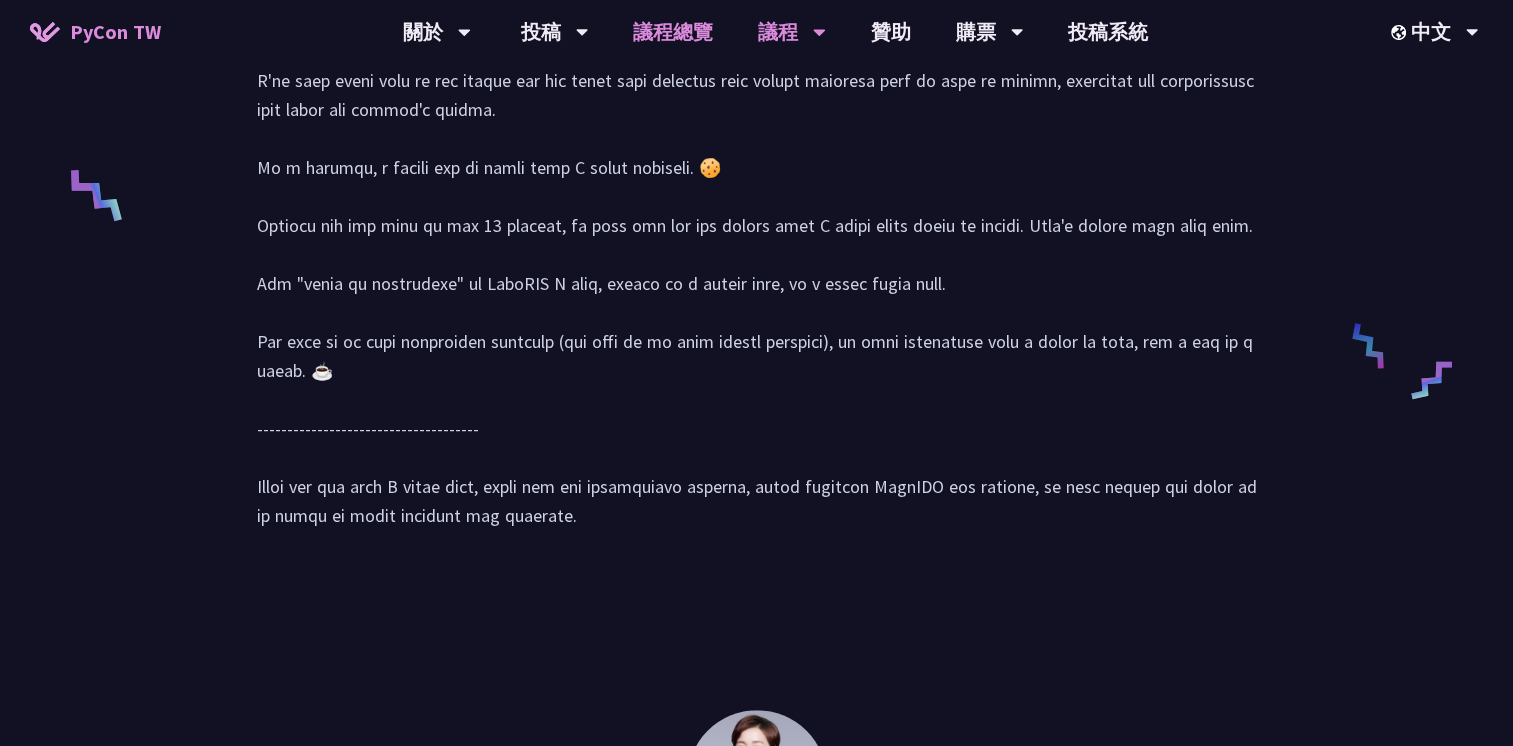 click on "議程總覽" at bounding box center (673, 32) 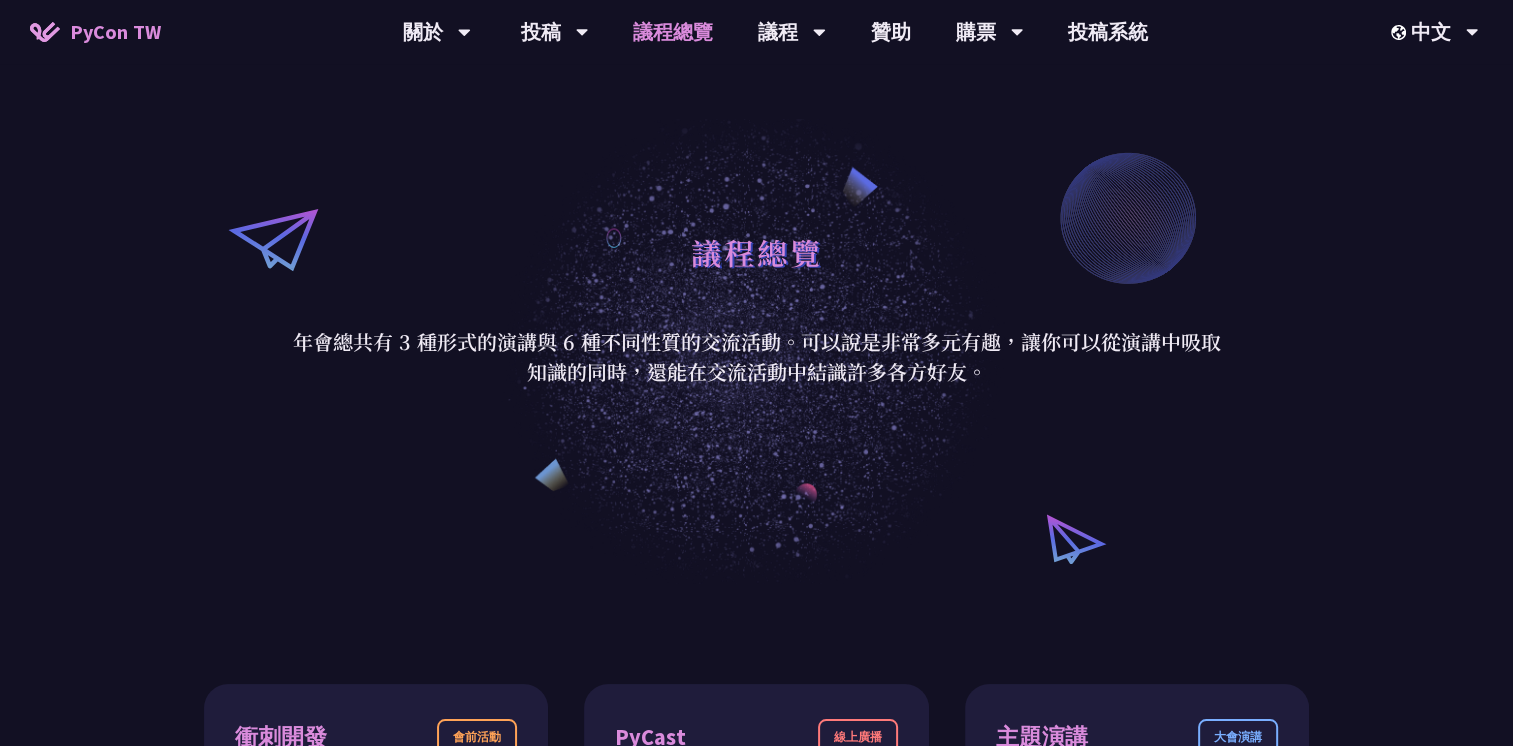 scroll, scrollTop: 0, scrollLeft: 0, axis: both 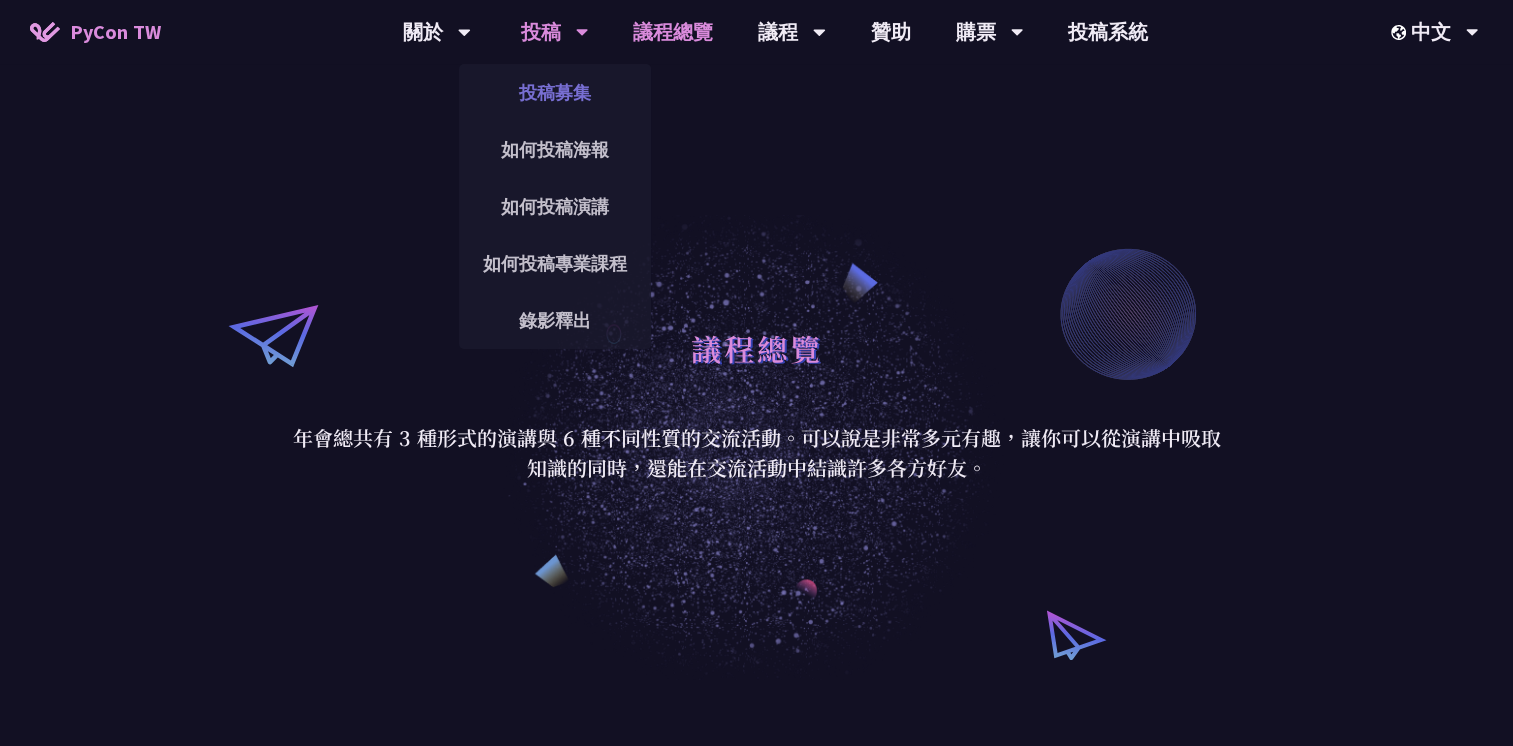 click on "投稿募集" at bounding box center (555, 92) 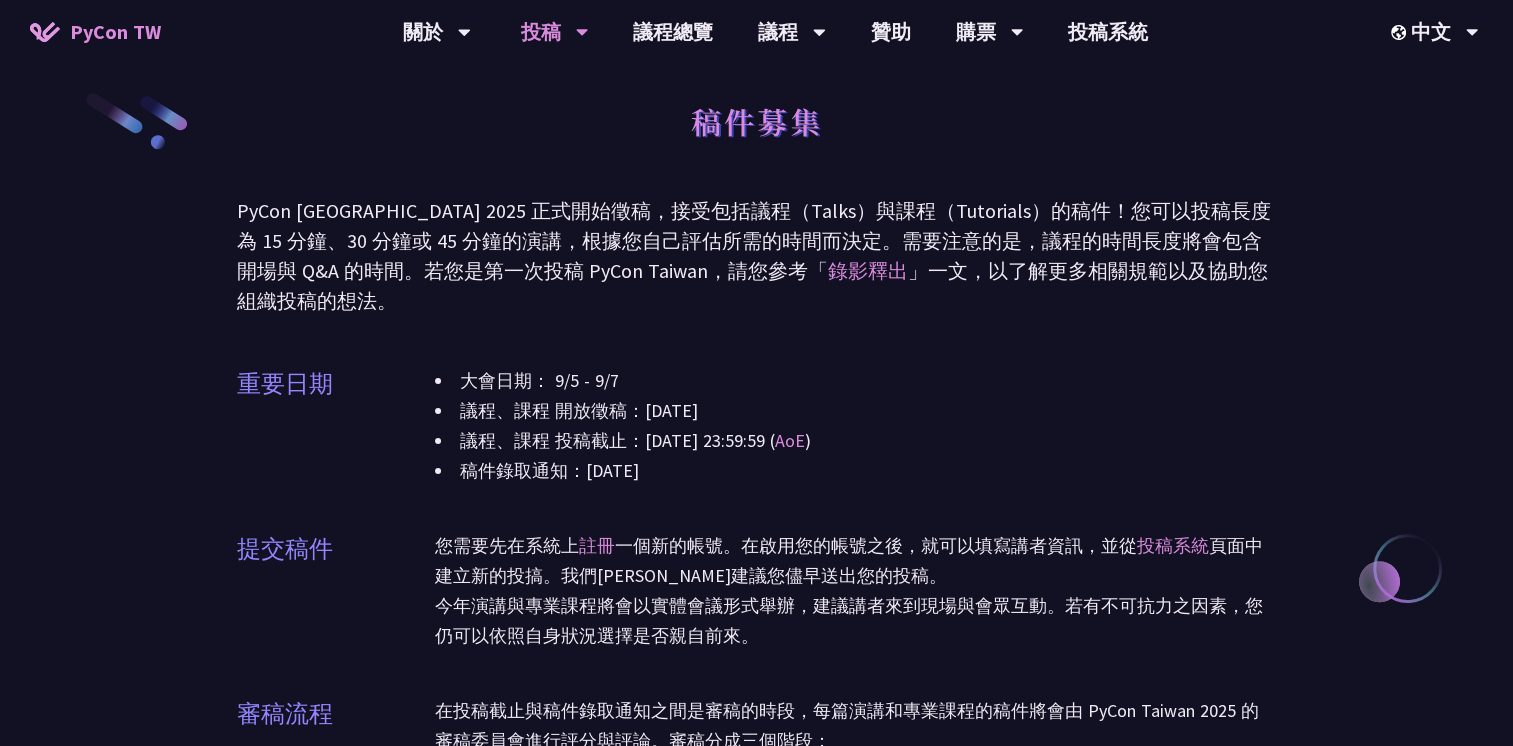 scroll, scrollTop: 0, scrollLeft: 0, axis: both 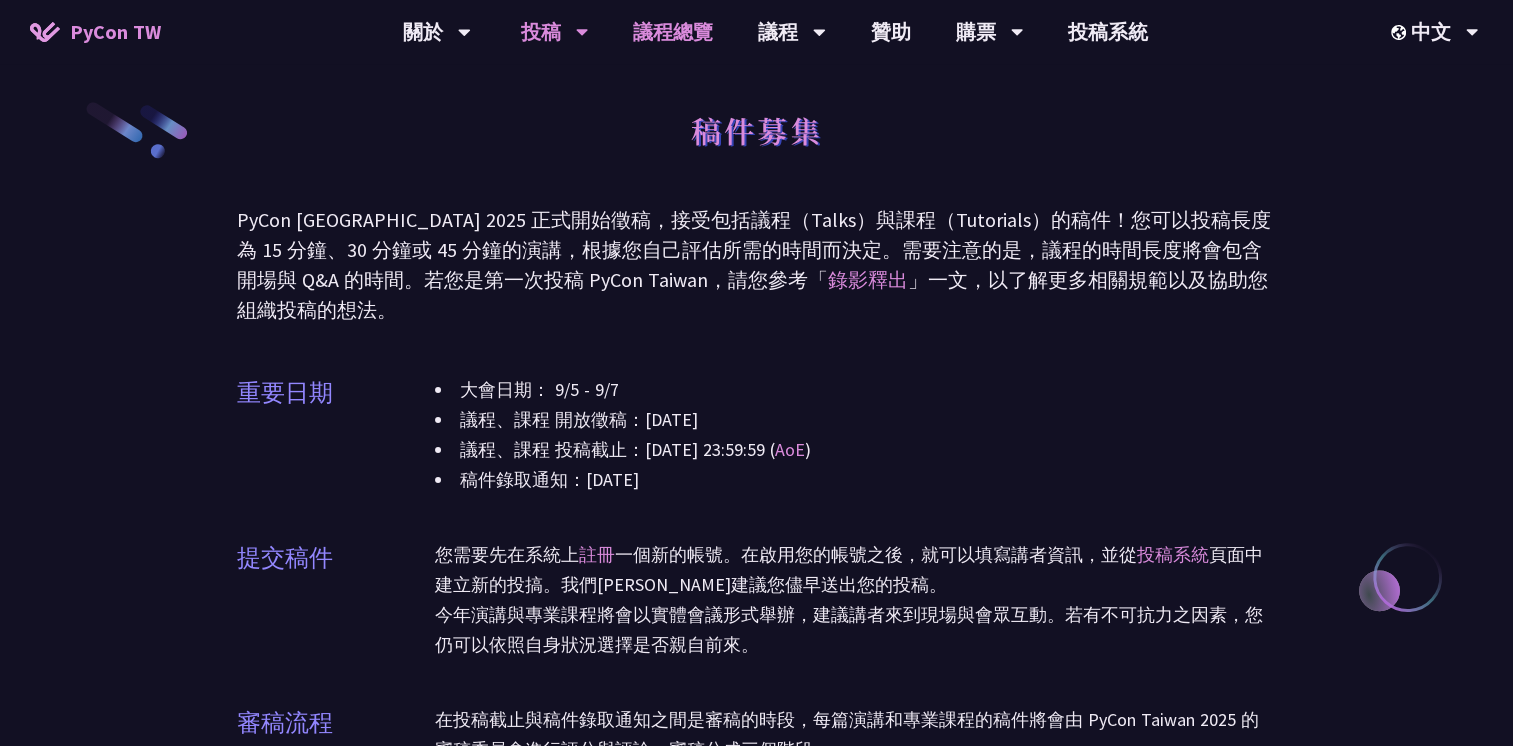 click on "議程總覽" at bounding box center [673, 32] 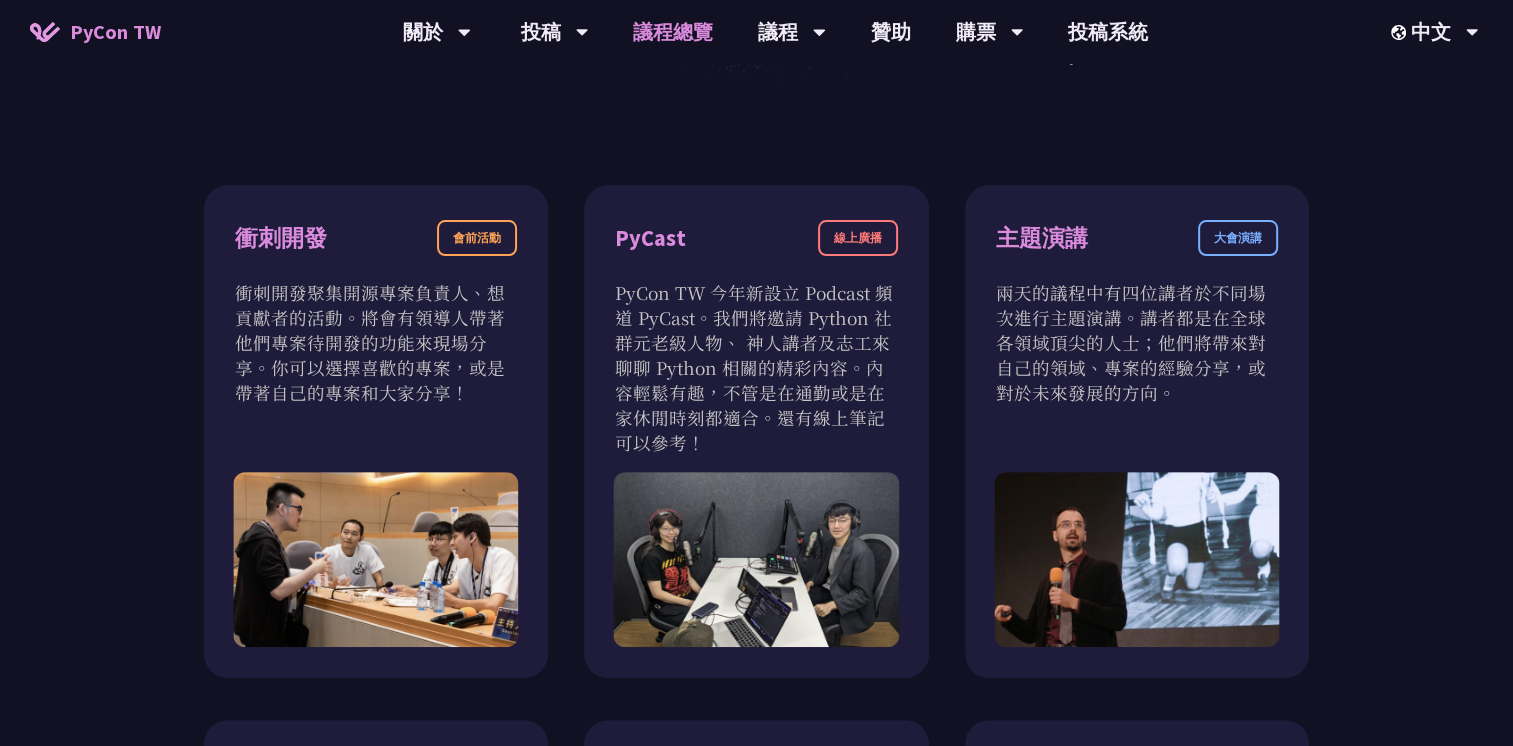scroll, scrollTop: 600, scrollLeft: 0, axis: vertical 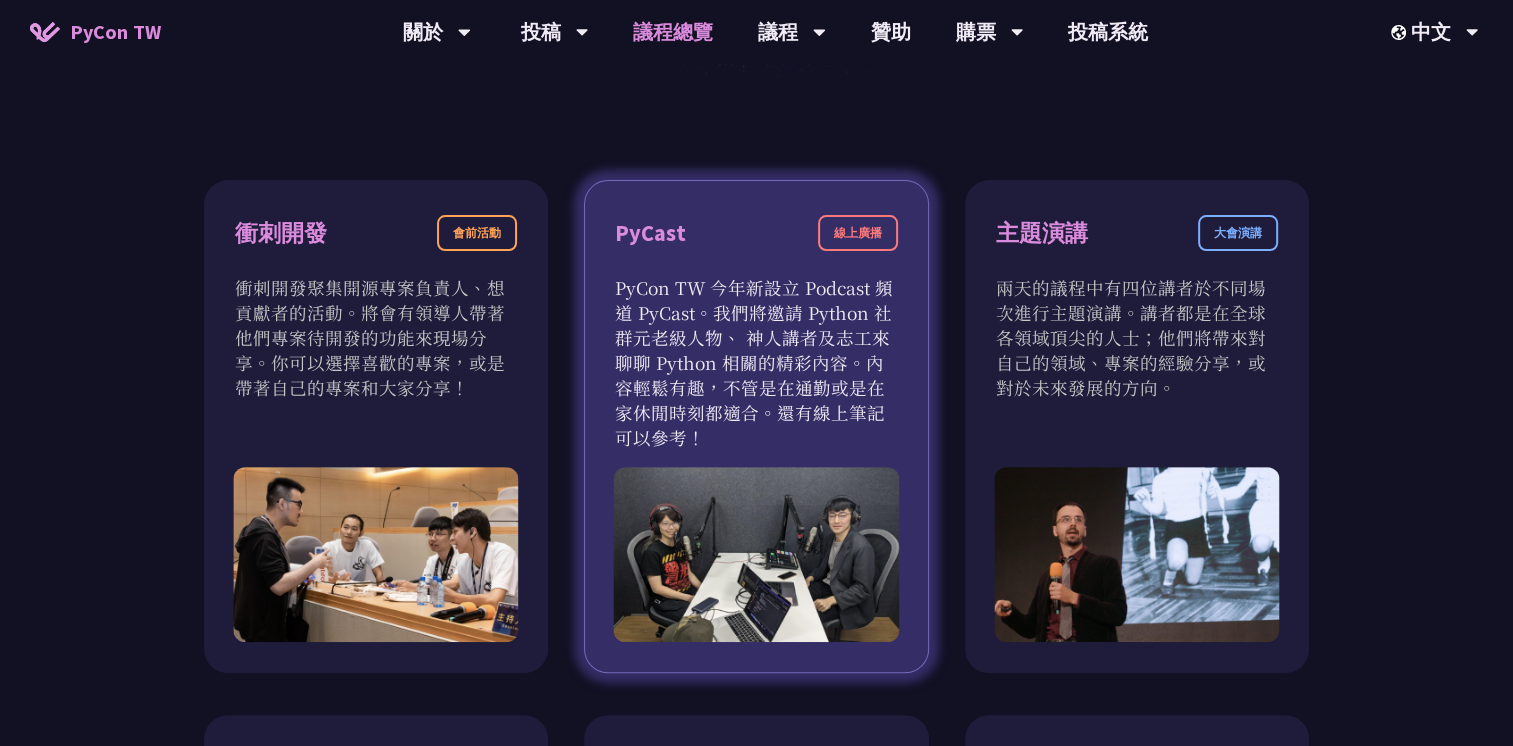 click on "PyCast   線上廣播" at bounding box center (756, 245) 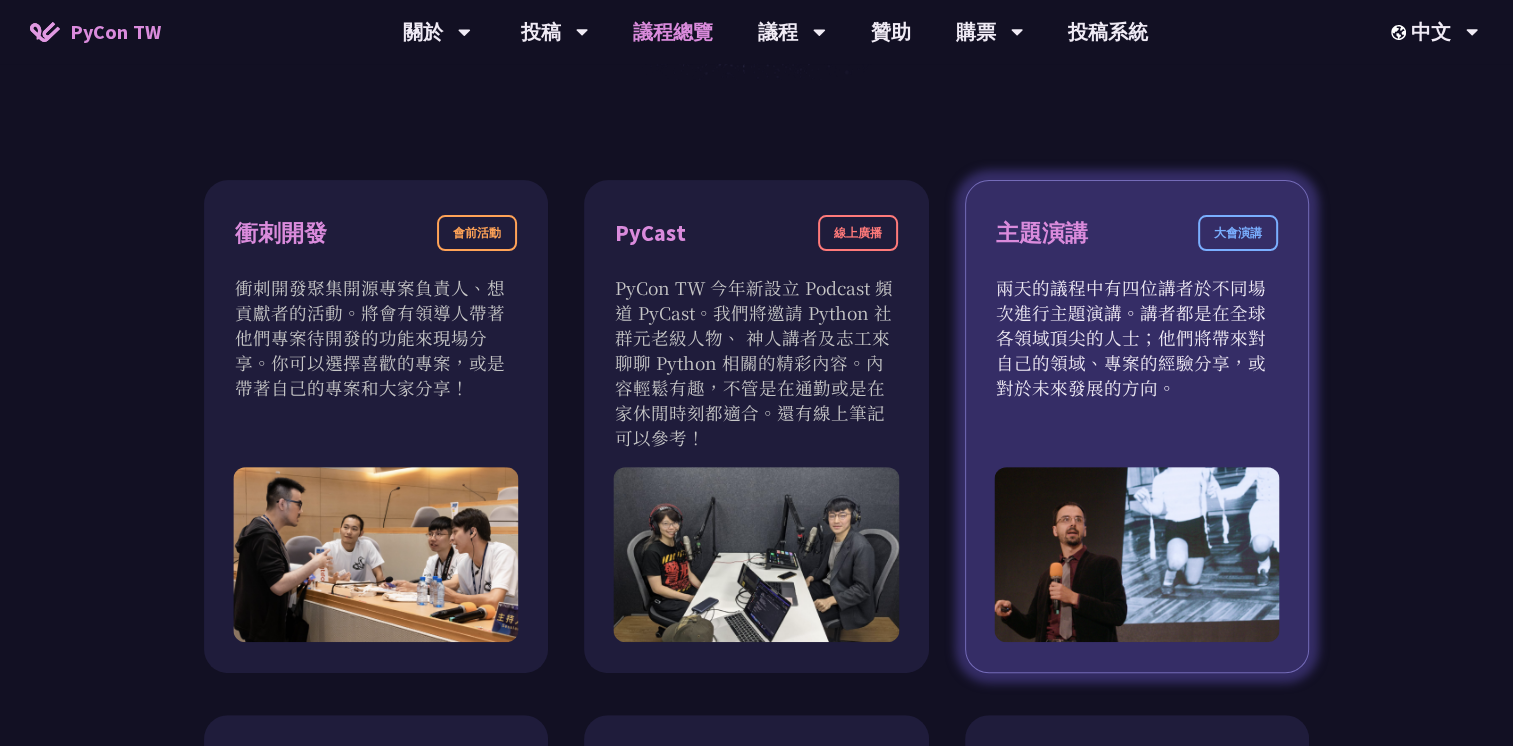 click on "主題演講   大會演講" at bounding box center [1137, 245] 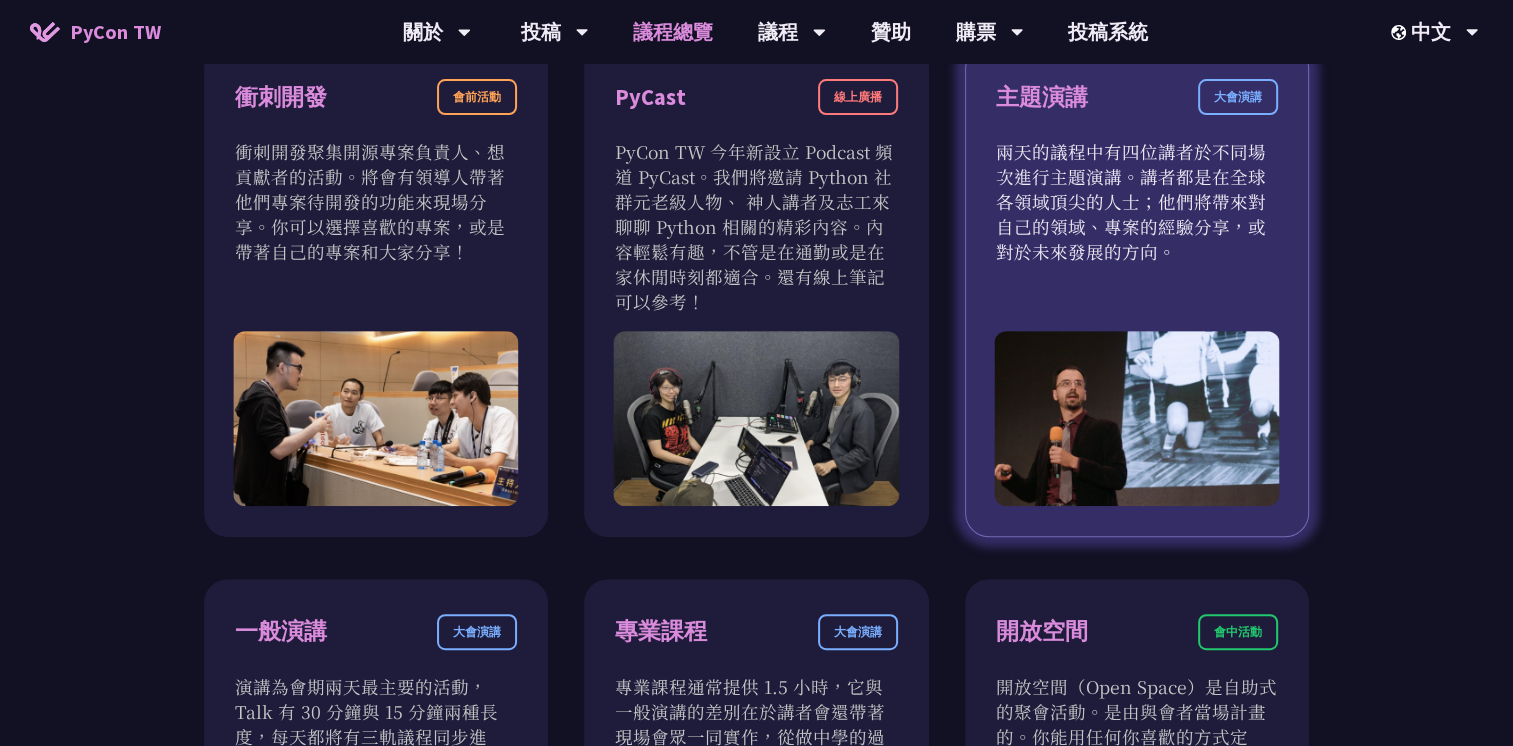 scroll, scrollTop: 1200, scrollLeft: 0, axis: vertical 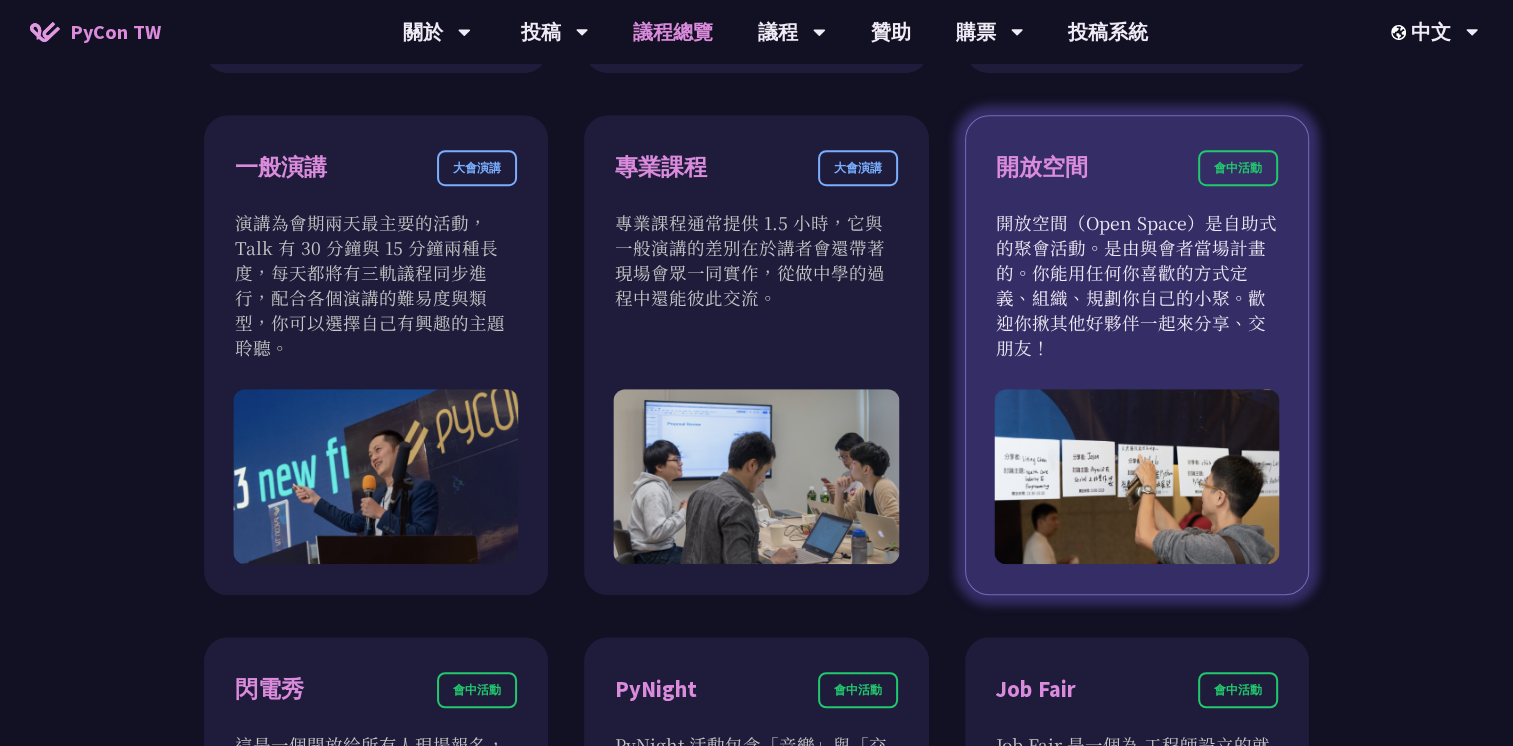 click on "開放空間" at bounding box center [1042, 167] 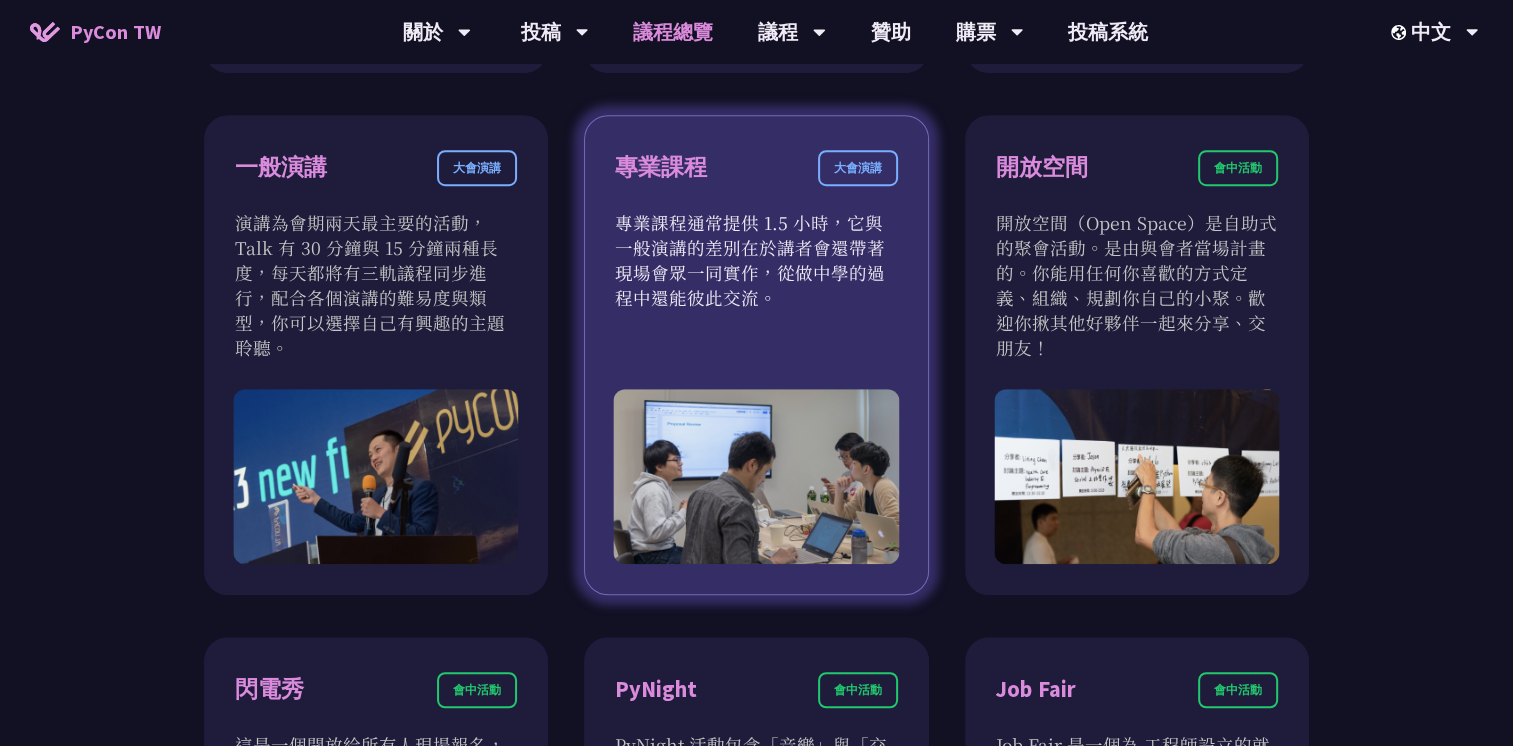 click on "專業課程   大會演講" at bounding box center (756, 180) 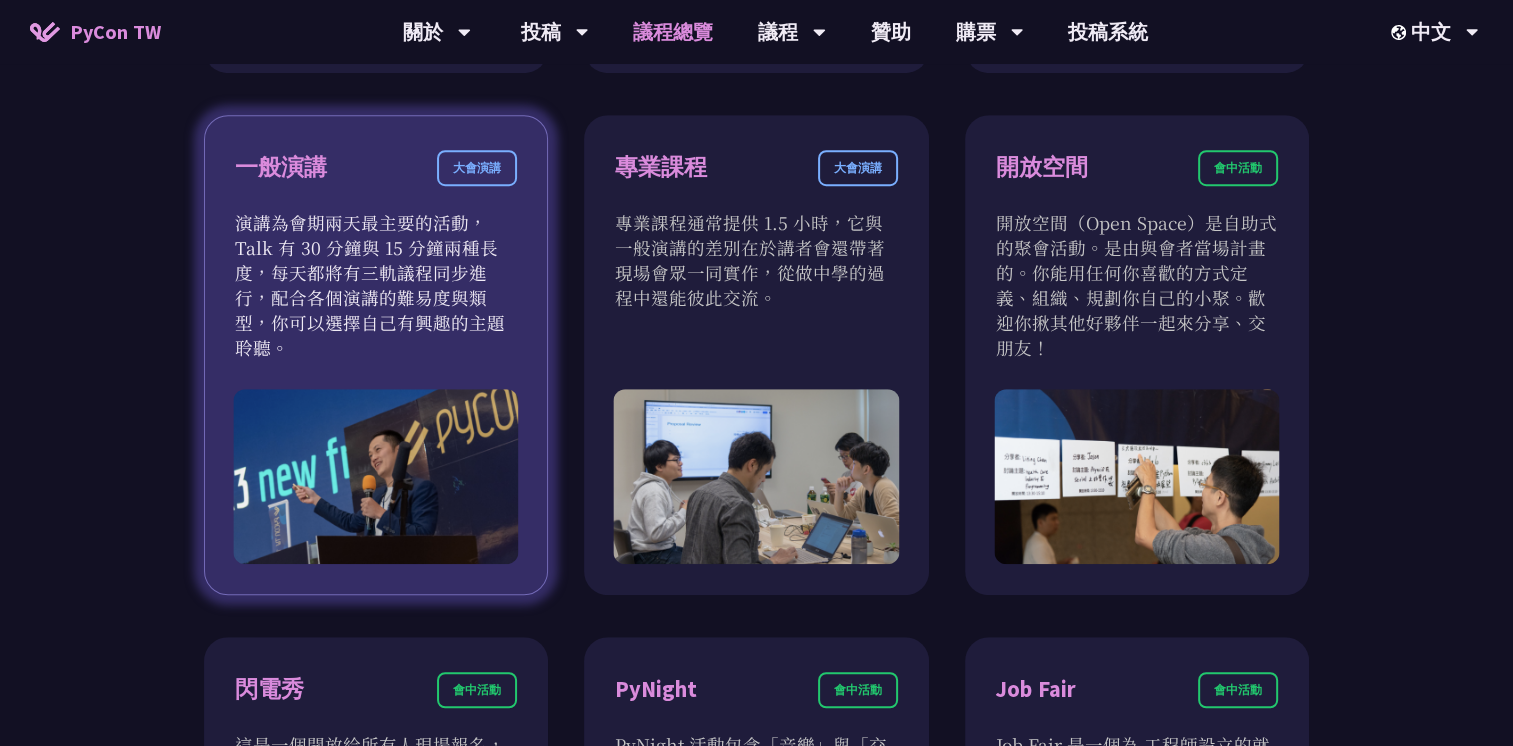 click on "一般演講   大會演講" at bounding box center (376, 180) 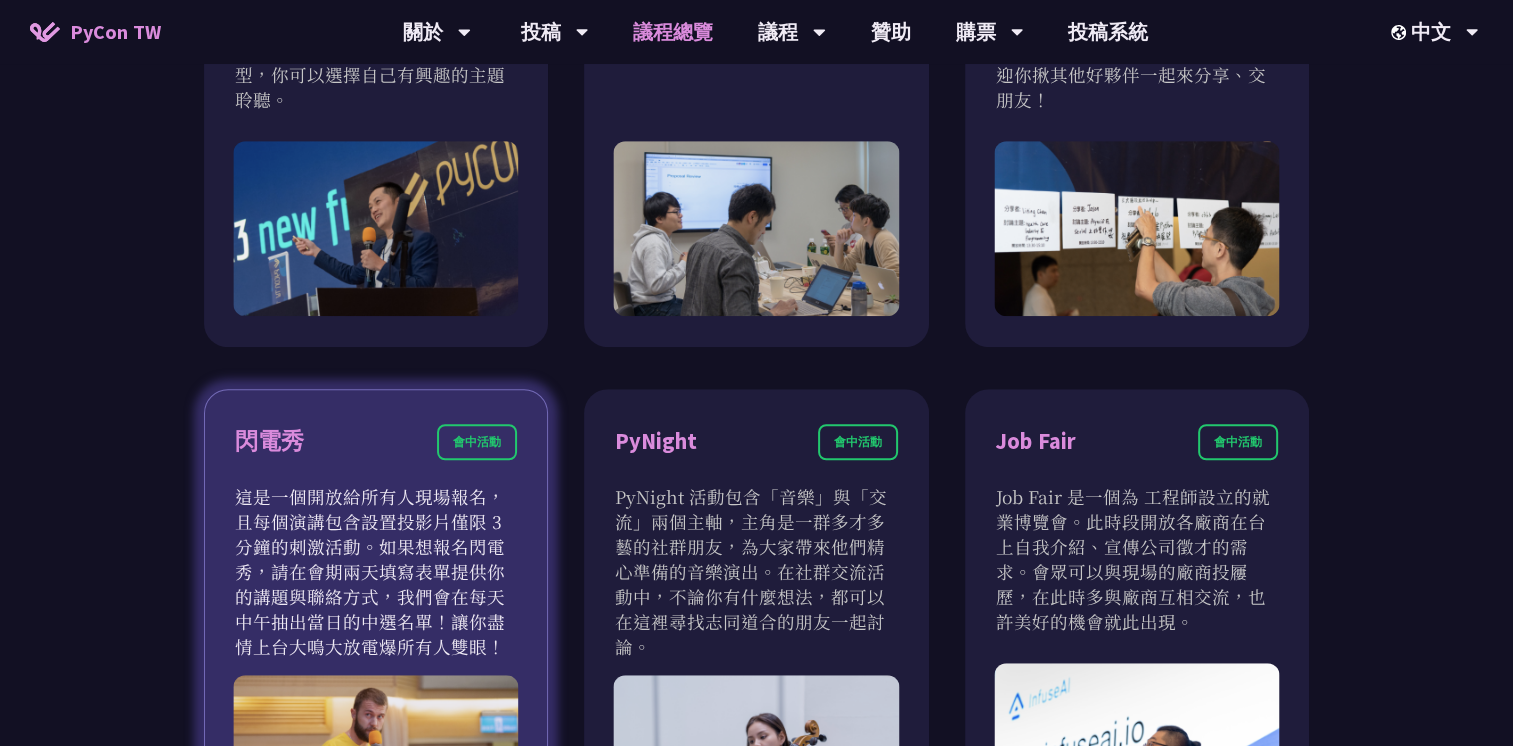 scroll, scrollTop: 1800, scrollLeft: 0, axis: vertical 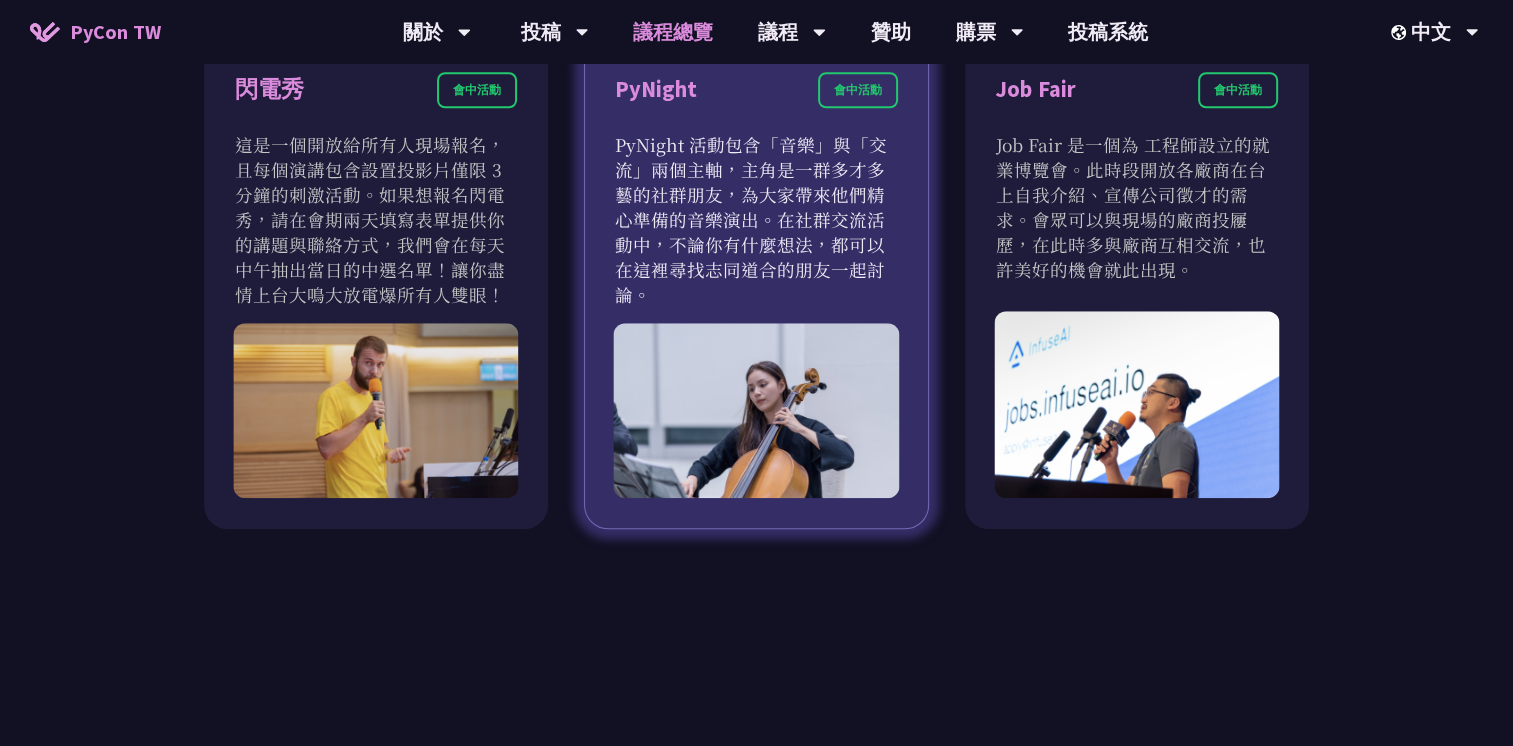 click on "PyNight   會中活動
PyNight 活動包含「音樂」與「交流」兩個主軸，主角是一群多才多藝的社群朋友，為大家帶來他們精心準備的音樂演出。在社群交流活動中，不論你有什麼想法，都可以在這裡尋找志同道合的朋友一起討論。" at bounding box center [756, 283] 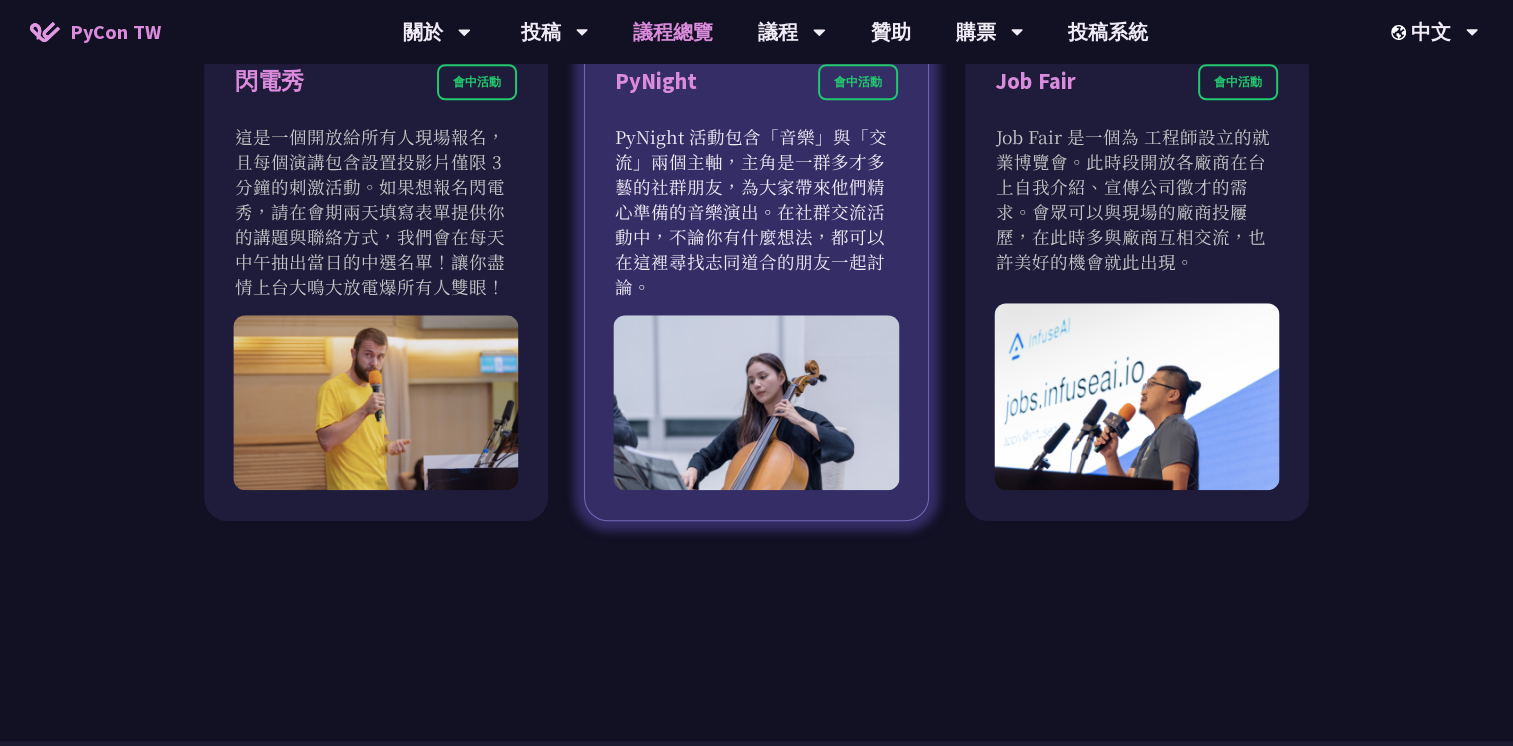 scroll, scrollTop: 1600, scrollLeft: 0, axis: vertical 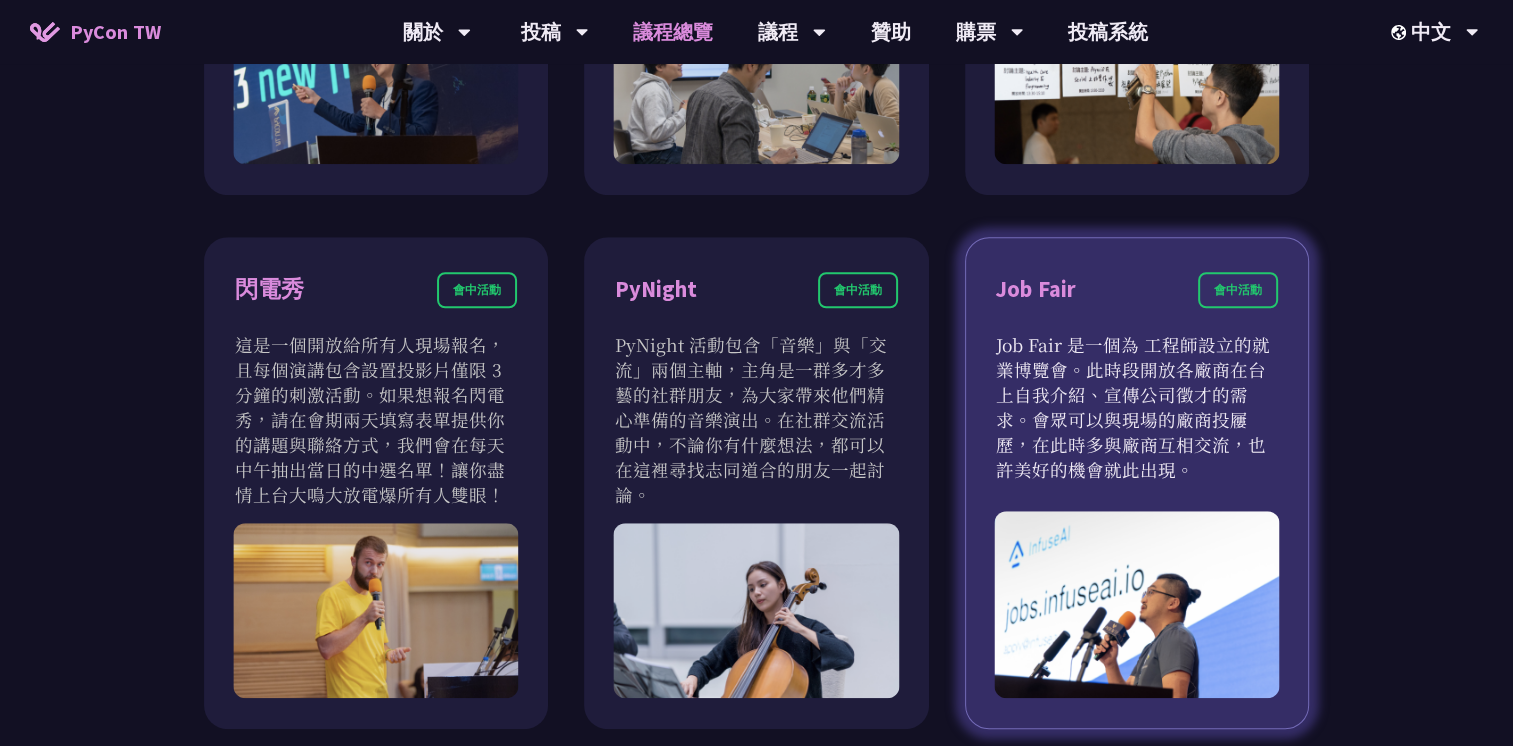 click on "會中活動" at bounding box center [1238, 290] 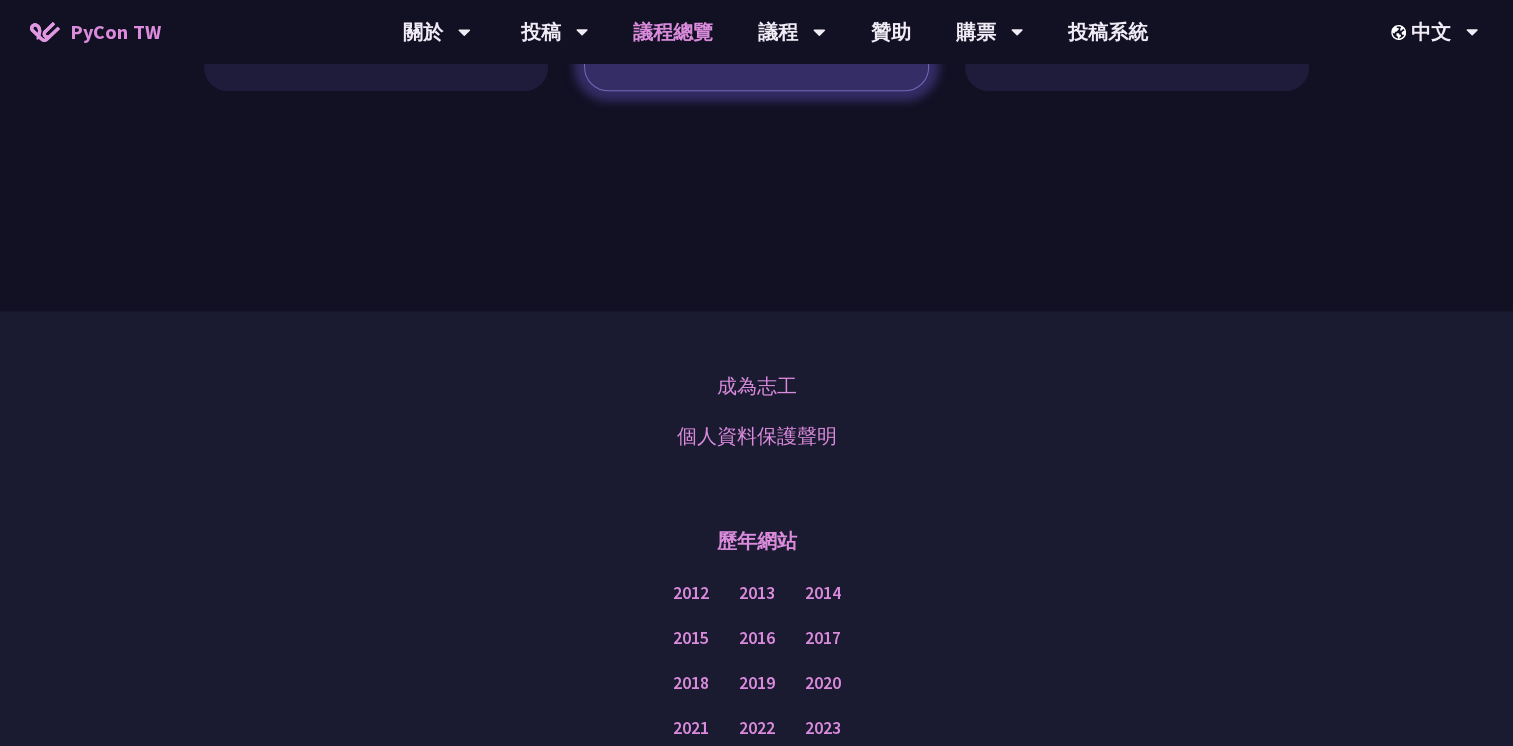 scroll, scrollTop: 2193, scrollLeft: 0, axis: vertical 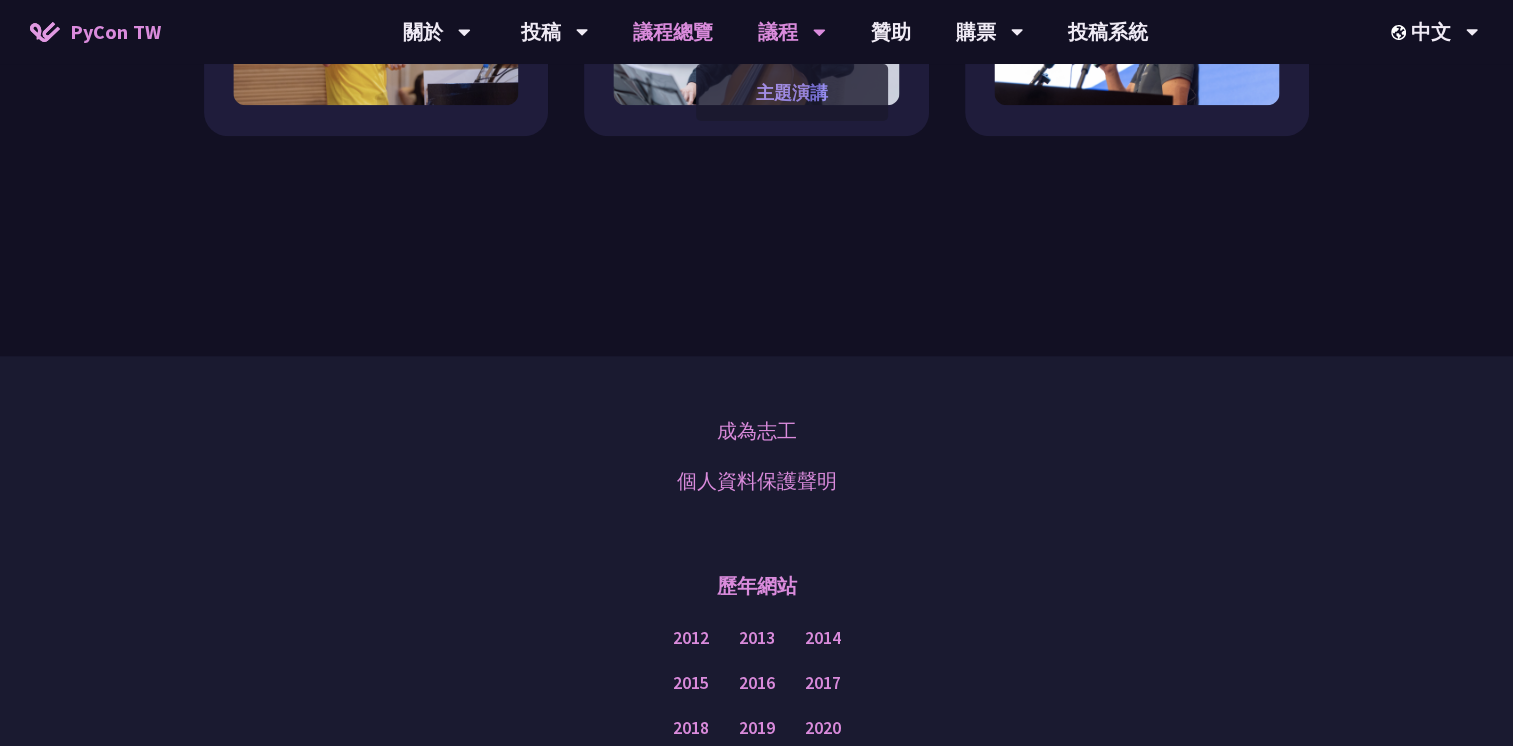 click on "主題演講" at bounding box center [792, 92] 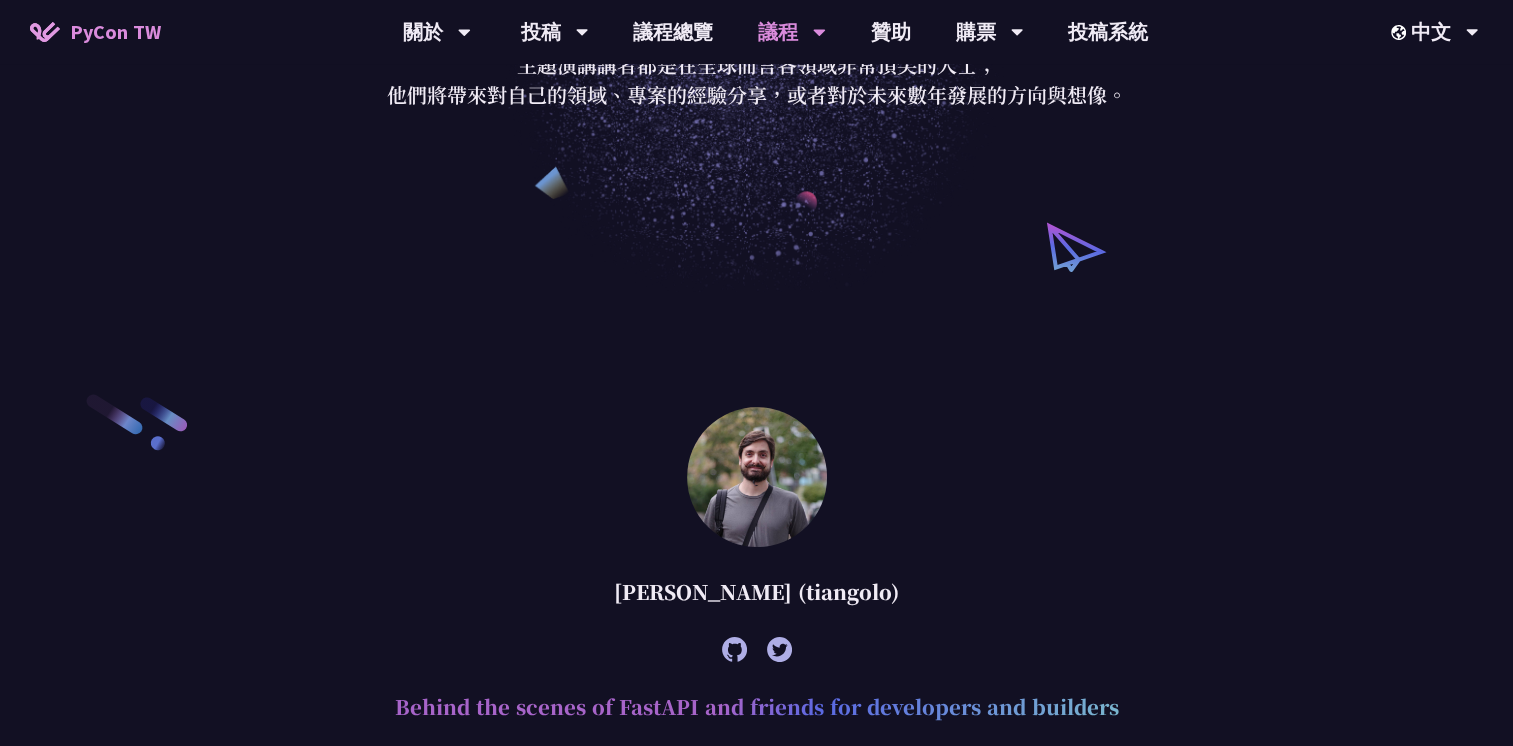 scroll, scrollTop: 400, scrollLeft: 0, axis: vertical 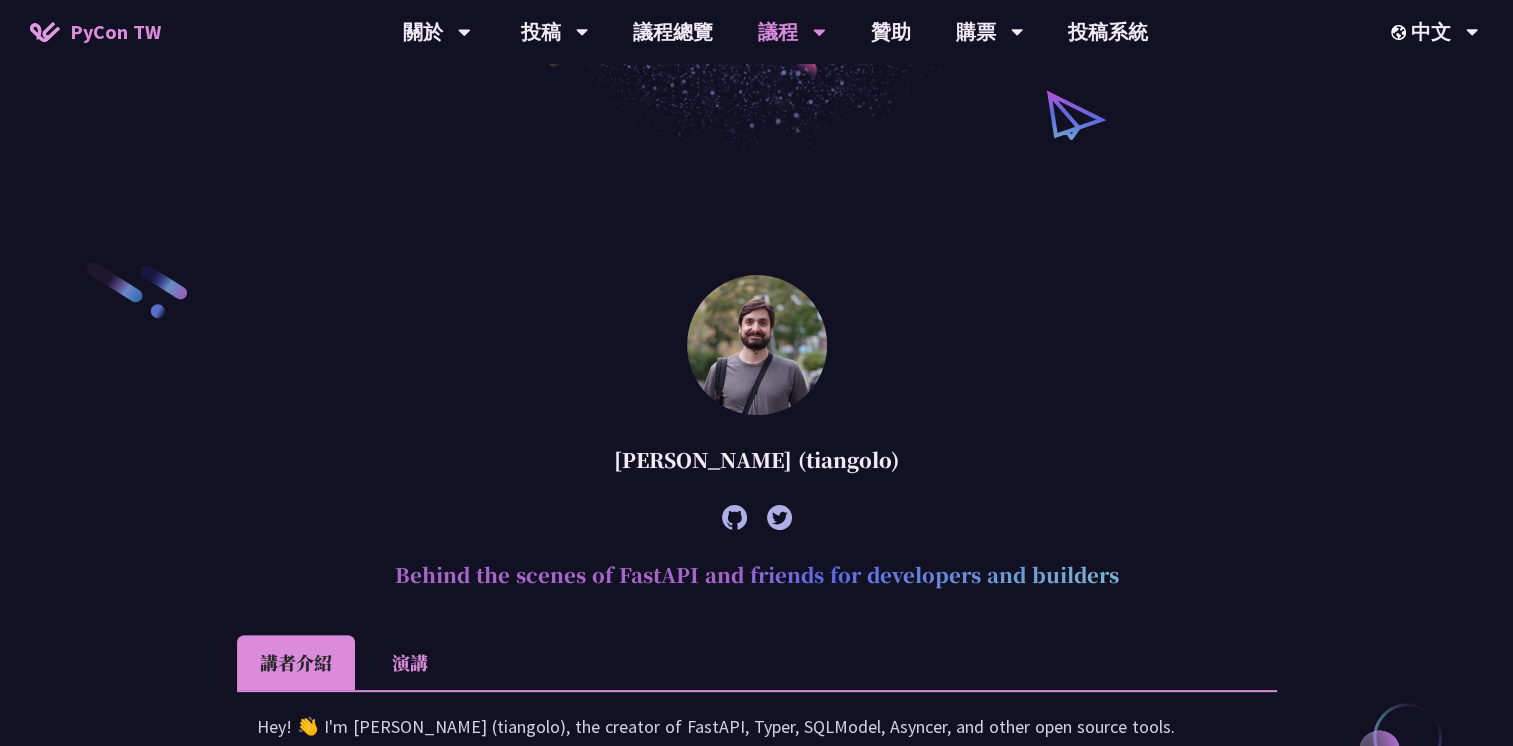 click on "演講" at bounding box center (410, 662) 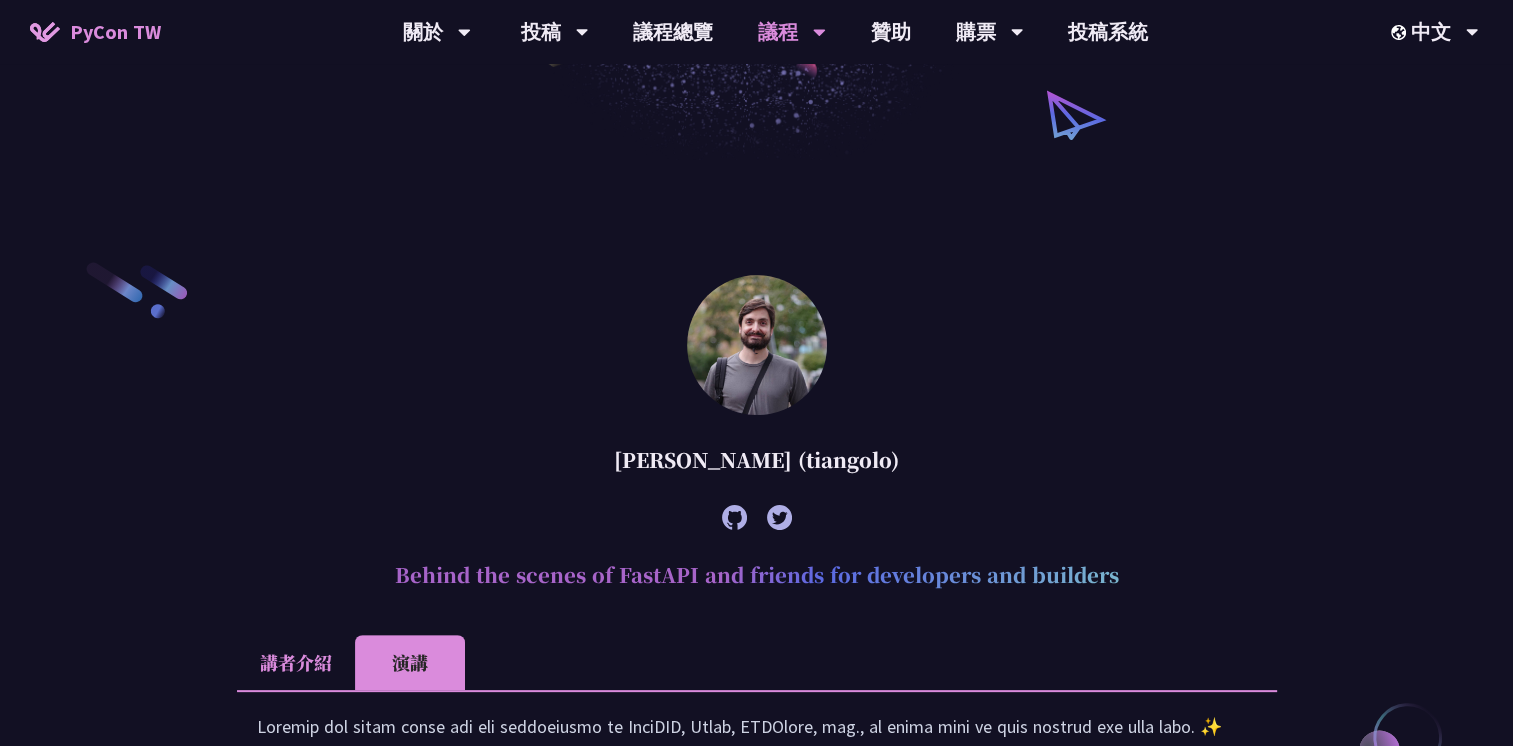 scroll, scrollTop: 800, scrollLeft: 0, axis: vertical 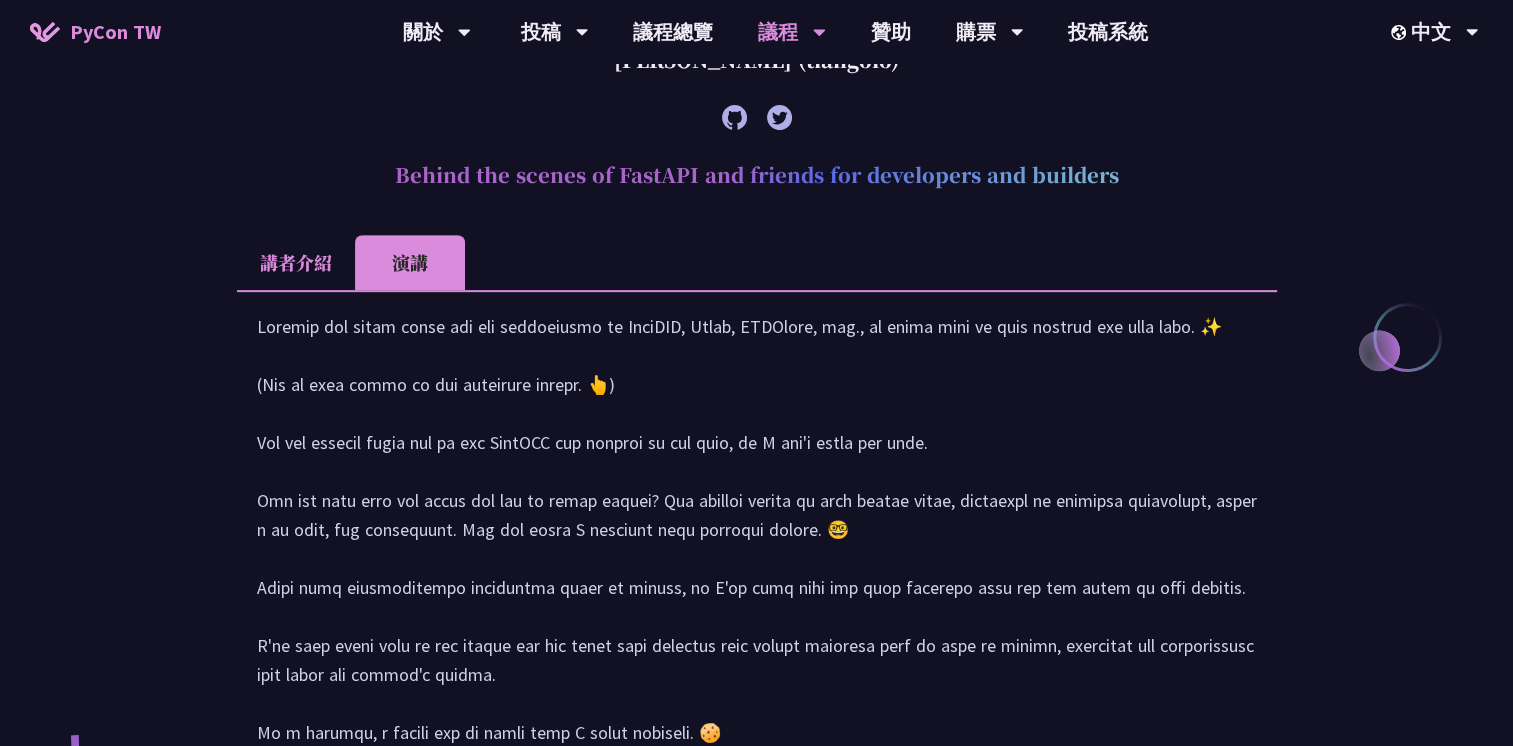 click on "講者介紹" at bounding box center [296, 262] 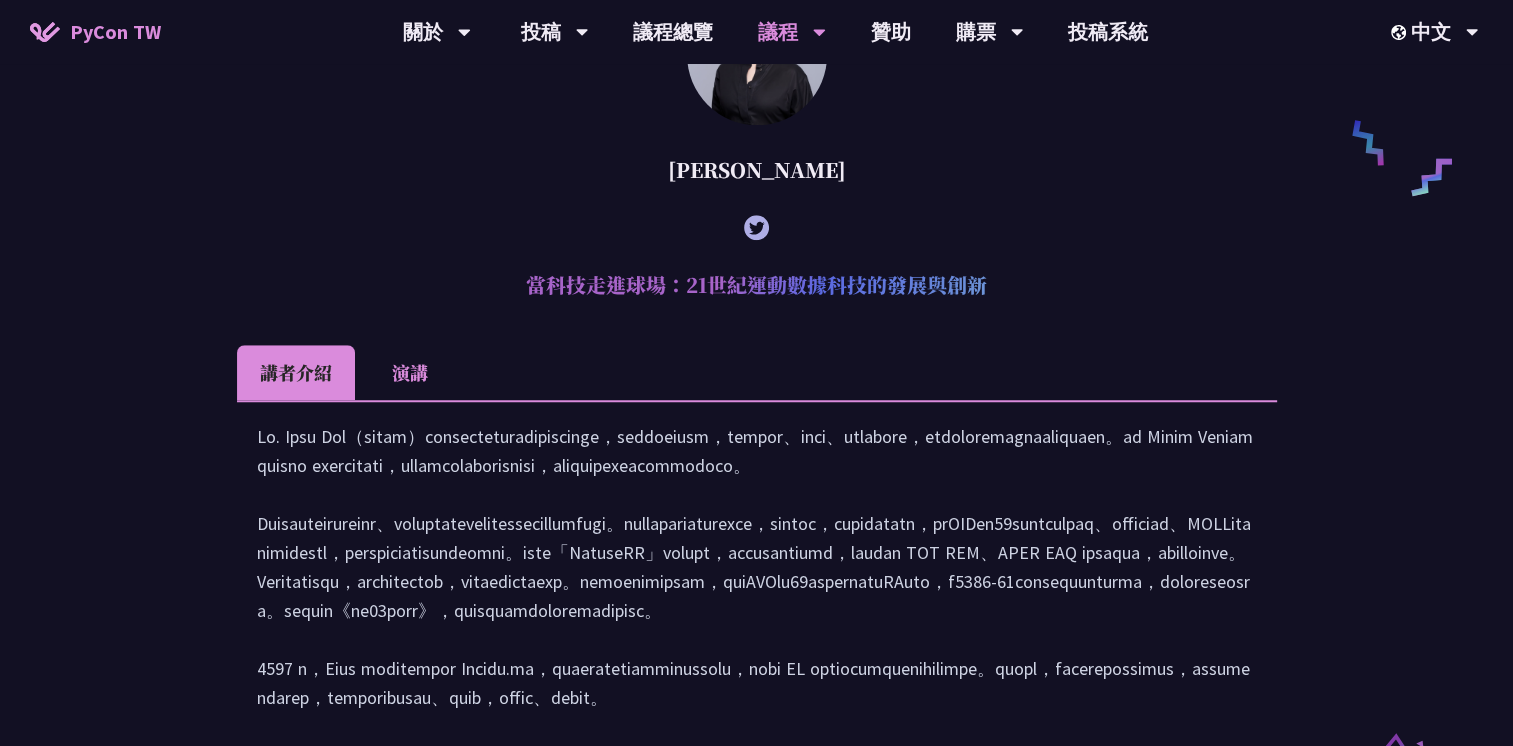 scroll, scrollTop: 1700, scrollLeft: 0, axis: vertical 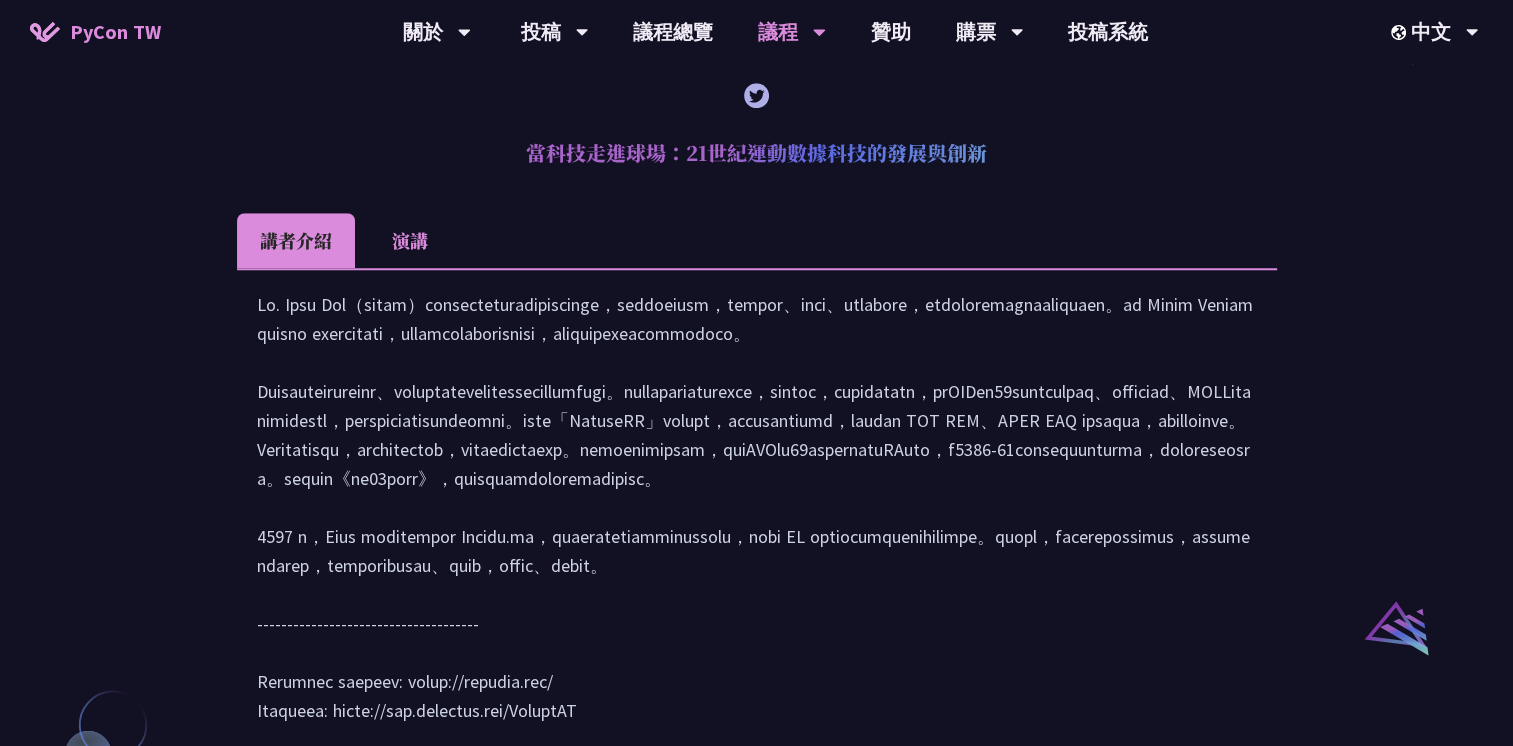 click on "演講" at bounding box center [410, 240] 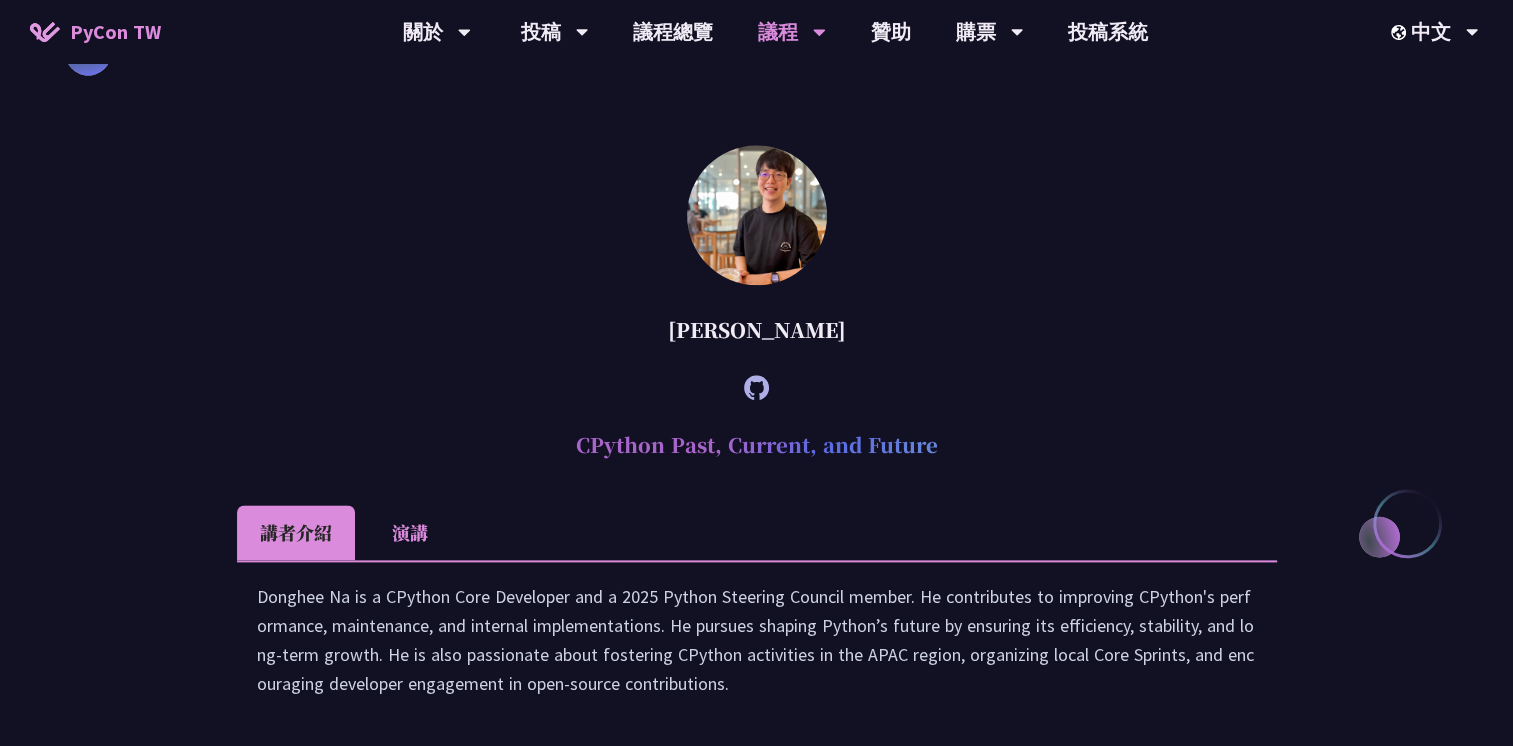 scroll, scrollTop: 2800, scrollLeft: 0, axis: vertical 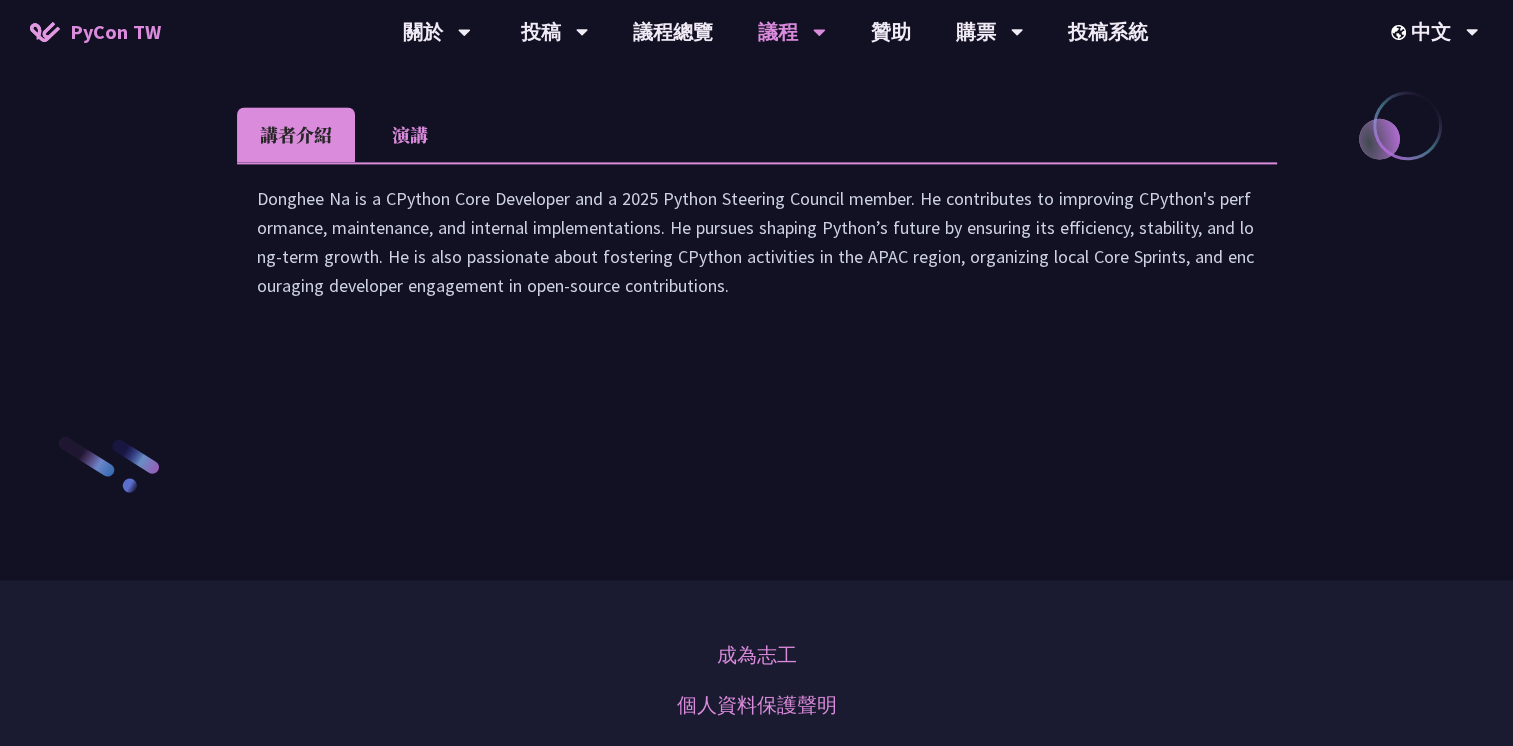 click on "演講" at bounding box center (410, 134) 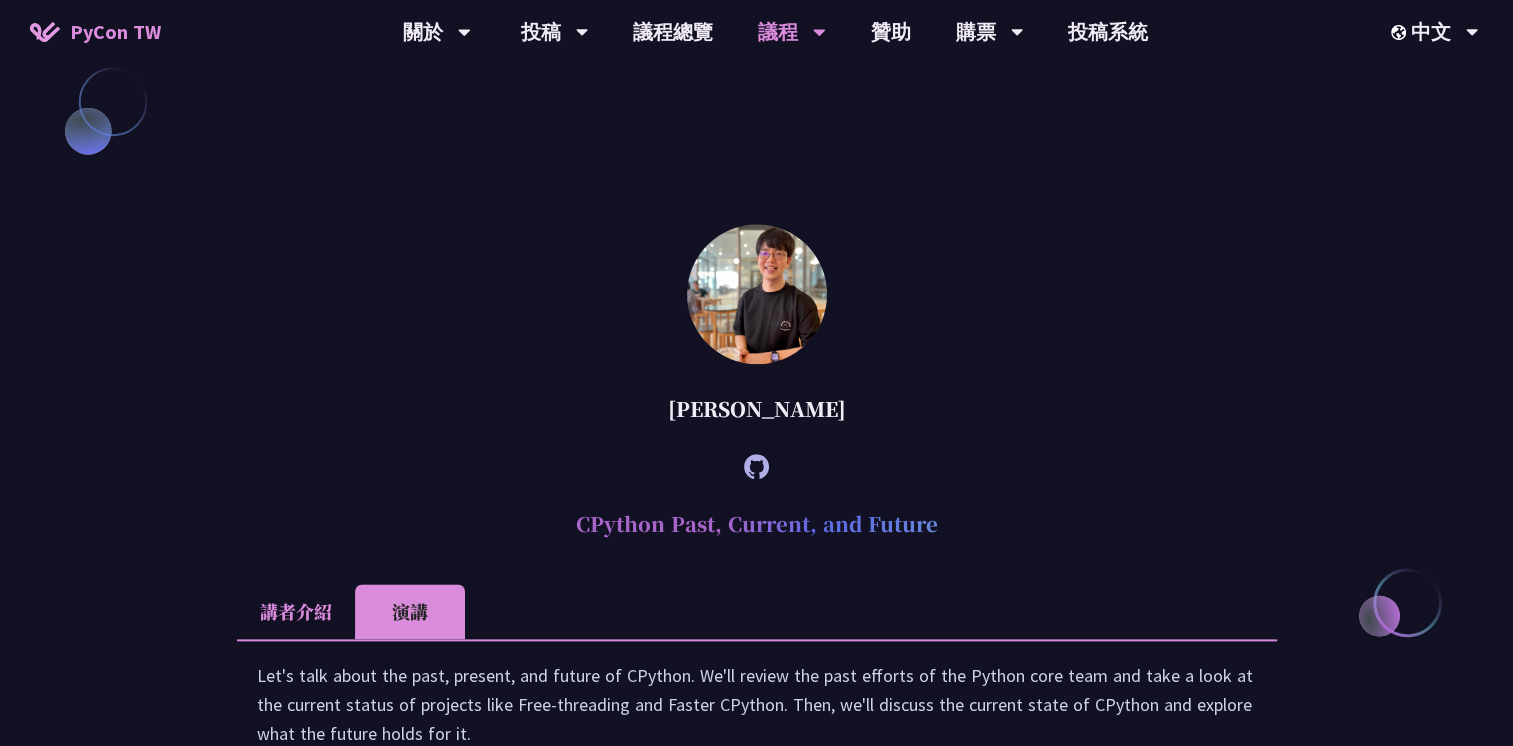 scroll, scrollTop: 2243, scrollLeft: 0, axis: vertical 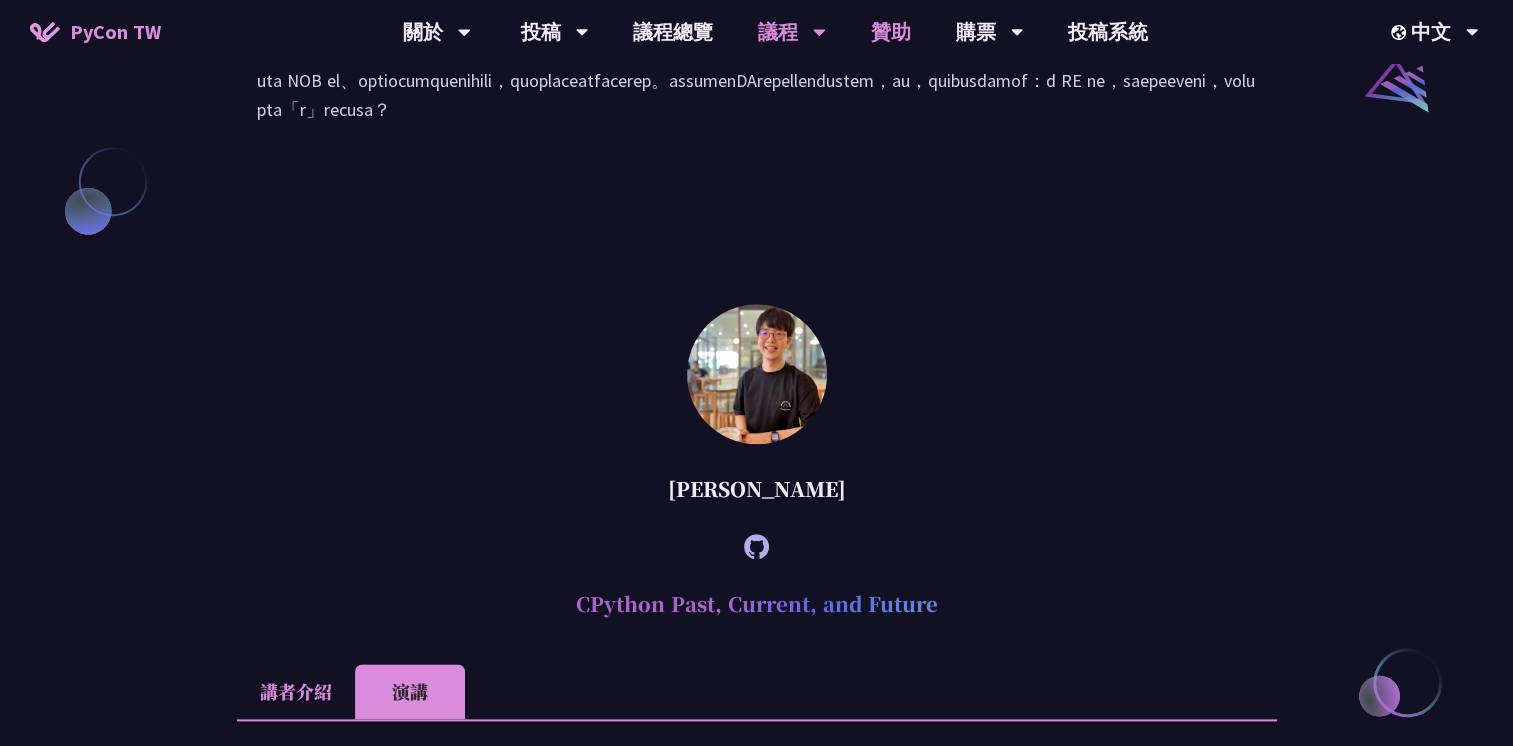 click on "贊助" at bounding box center (891, 32) 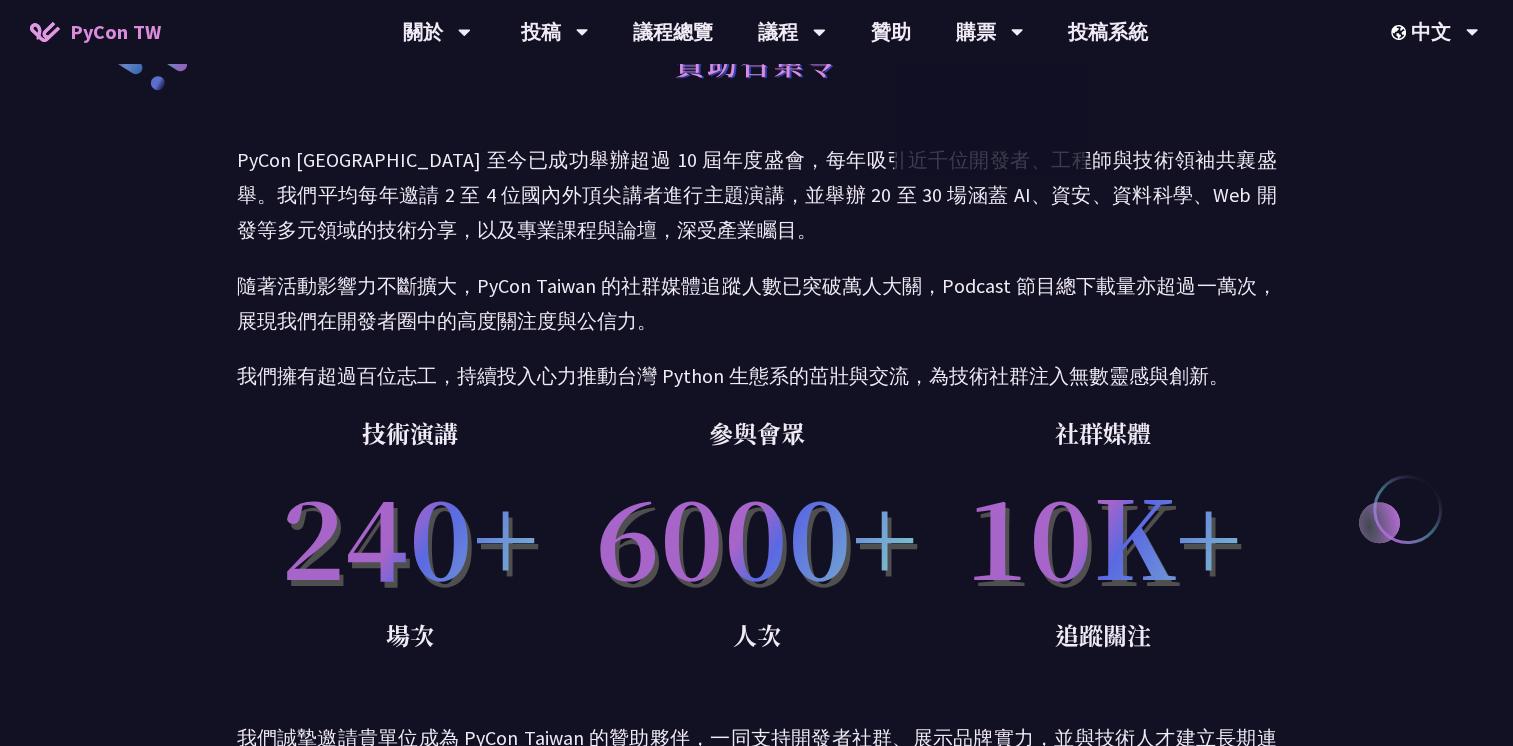 scroll, scrollTop: 100, scrollLeft: 0, axis: vertical 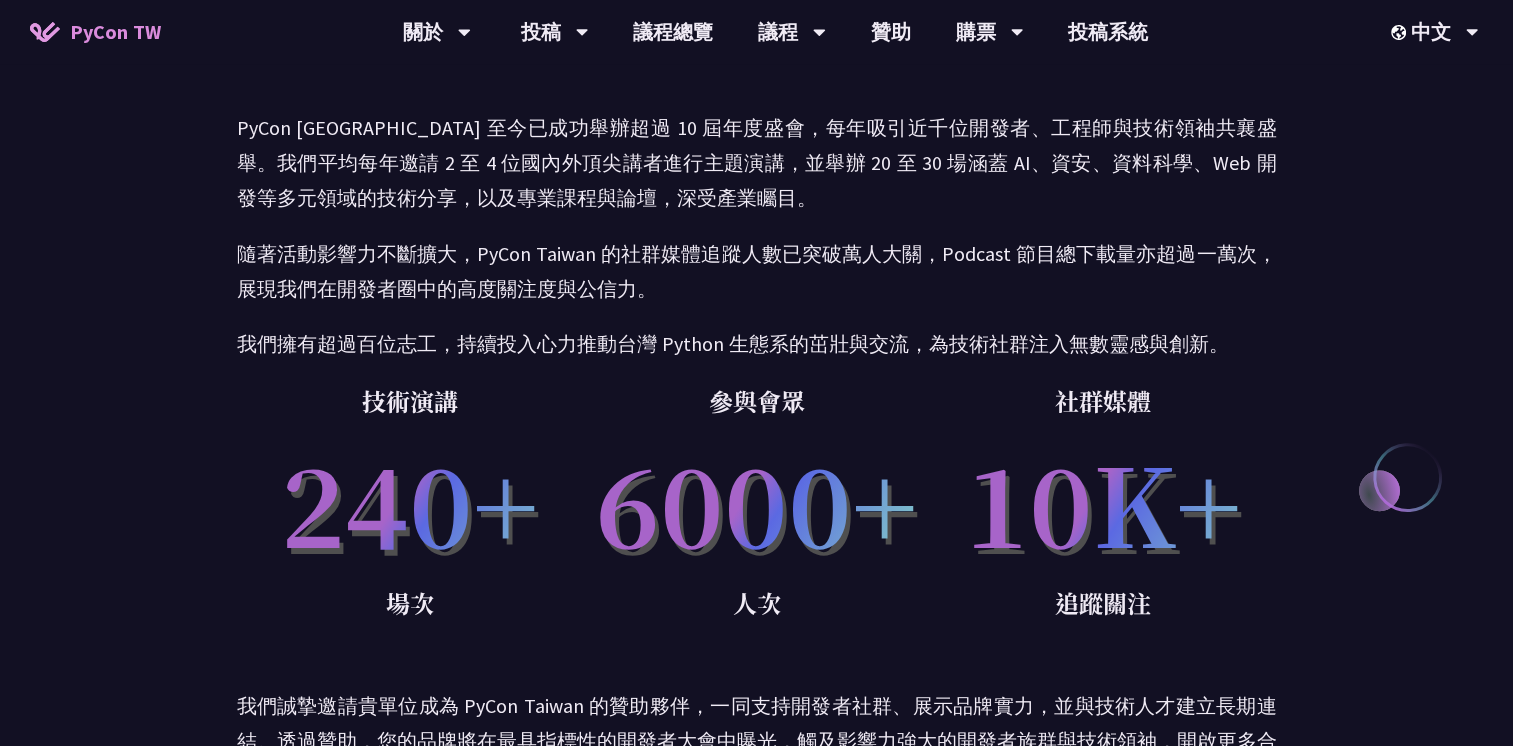 click on "PyCon TW" at bounding box center [115, 32] 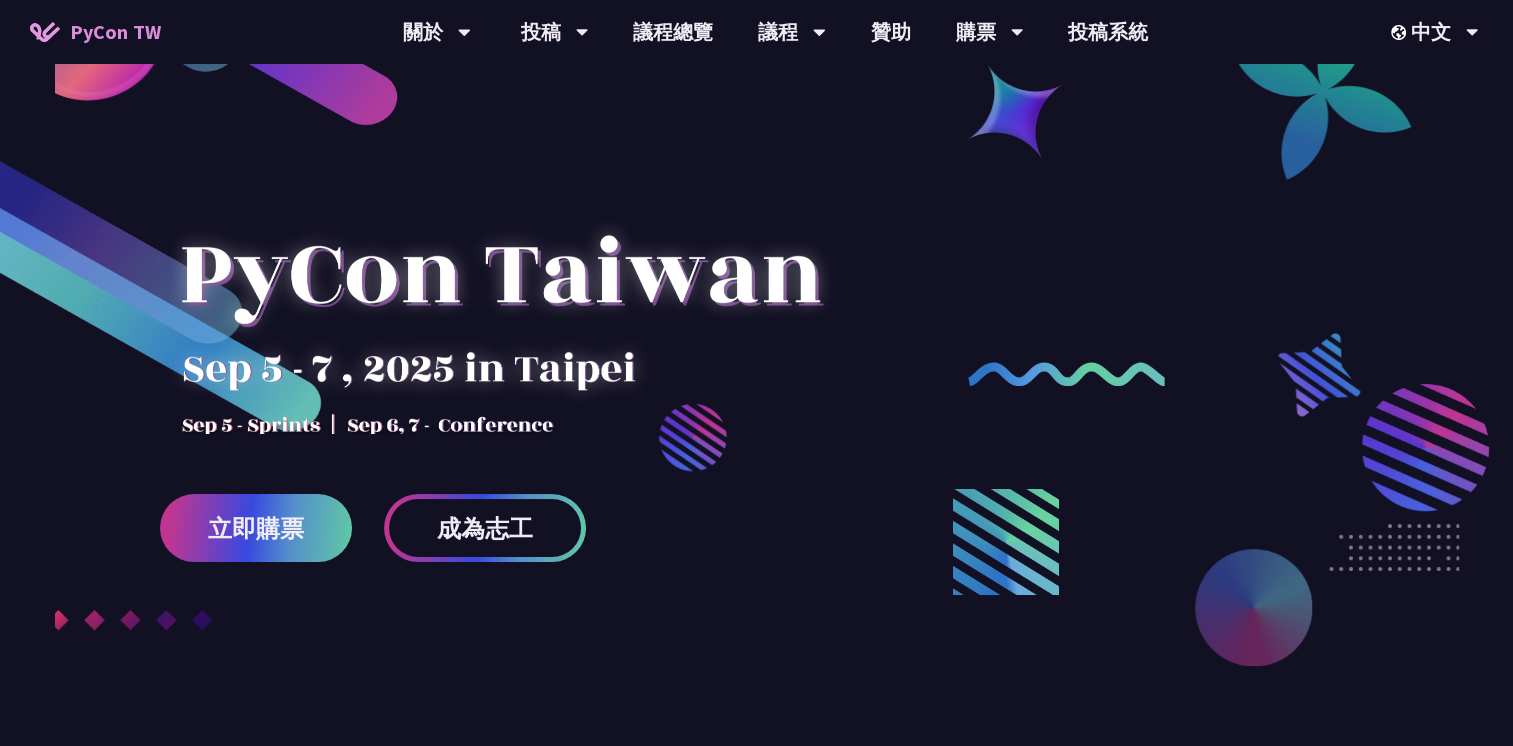 scroll, scrollTop: 0, scrollLeft: 0, axis: both 